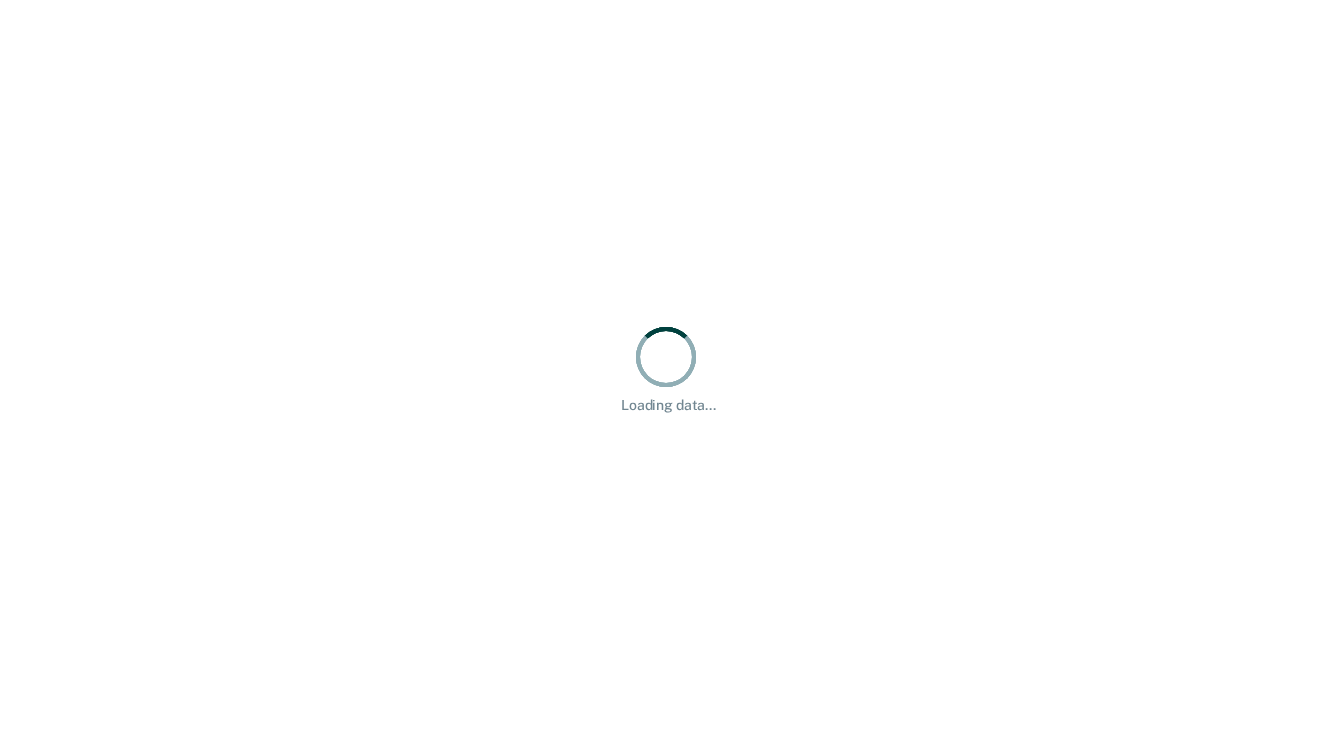 scroll, scrollTop: 0, scrollLeft: 0, axis: both 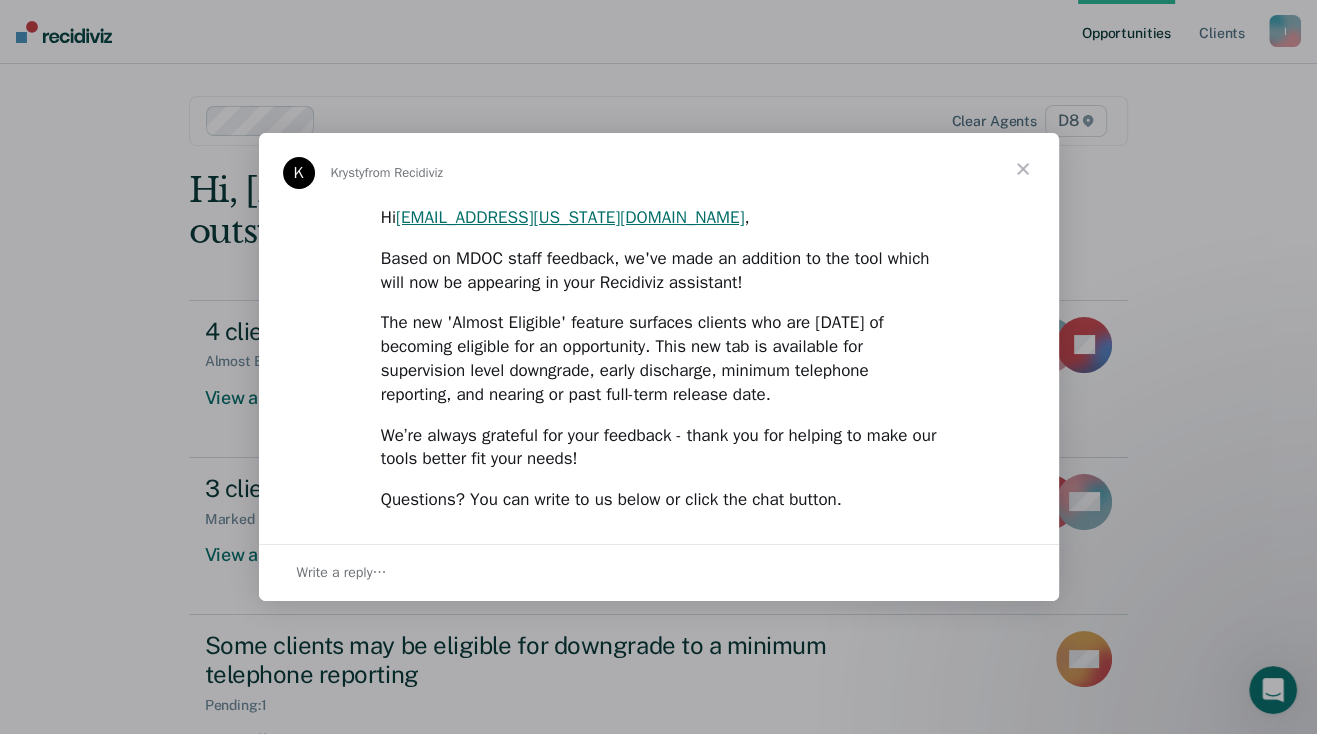 click on "Hi  [EMAIL_ADDRESS][US_STATE][DOMAIN_NAME] , Based on MDOC staff feedback, we've made an addition to the tool which will now be appearing in your Recidiviz assistant! The new ' Almost Eligible ' feature surfaces clients who are [DATE] of becoming eligible for an opportunity. This new tab is available for supervision level downgrade, early discharge, minimum telephone reporting, and nearing or past full-term release date. We’re always grateful for your feedback - thank you for helping to make our tools better fit your needs! Questions ? You can write to us below or click the chat button." at bounding box center (659, 366) 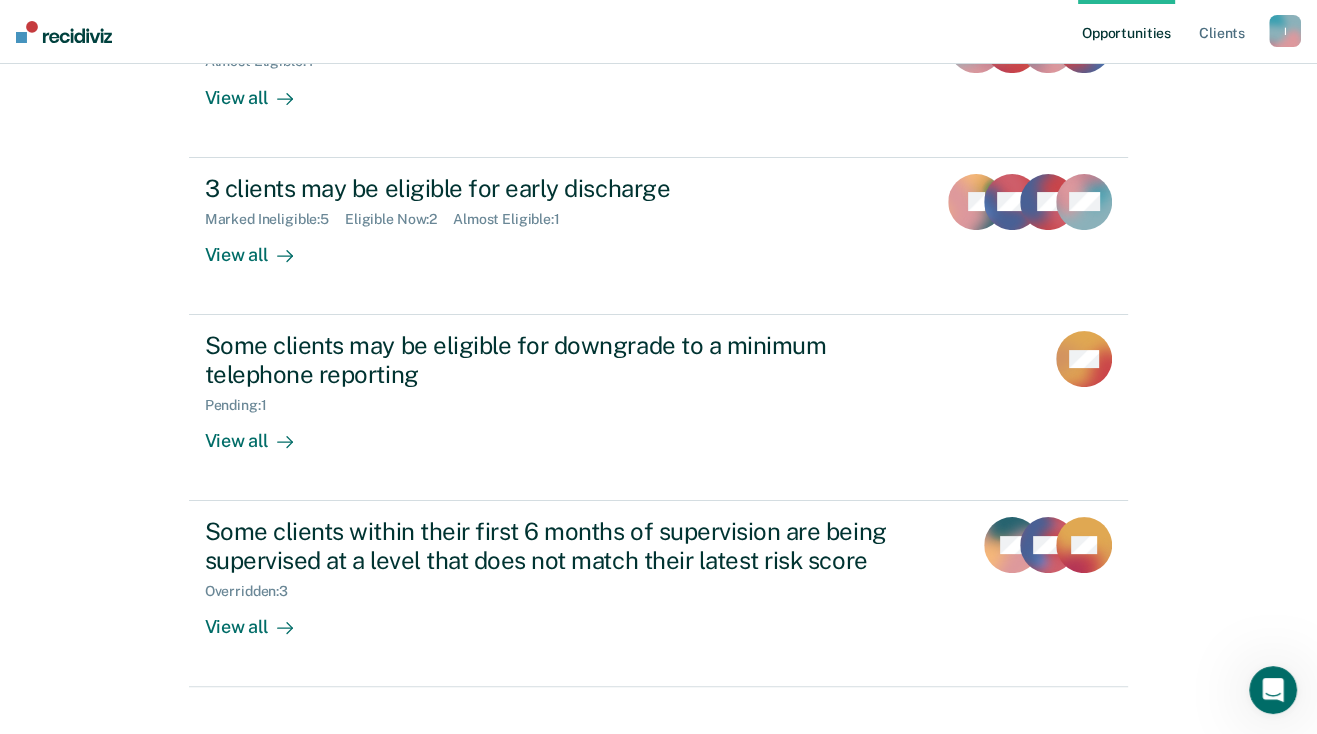 scroll, scrollTop: 266, scrollLeft: 0, axis: vertical 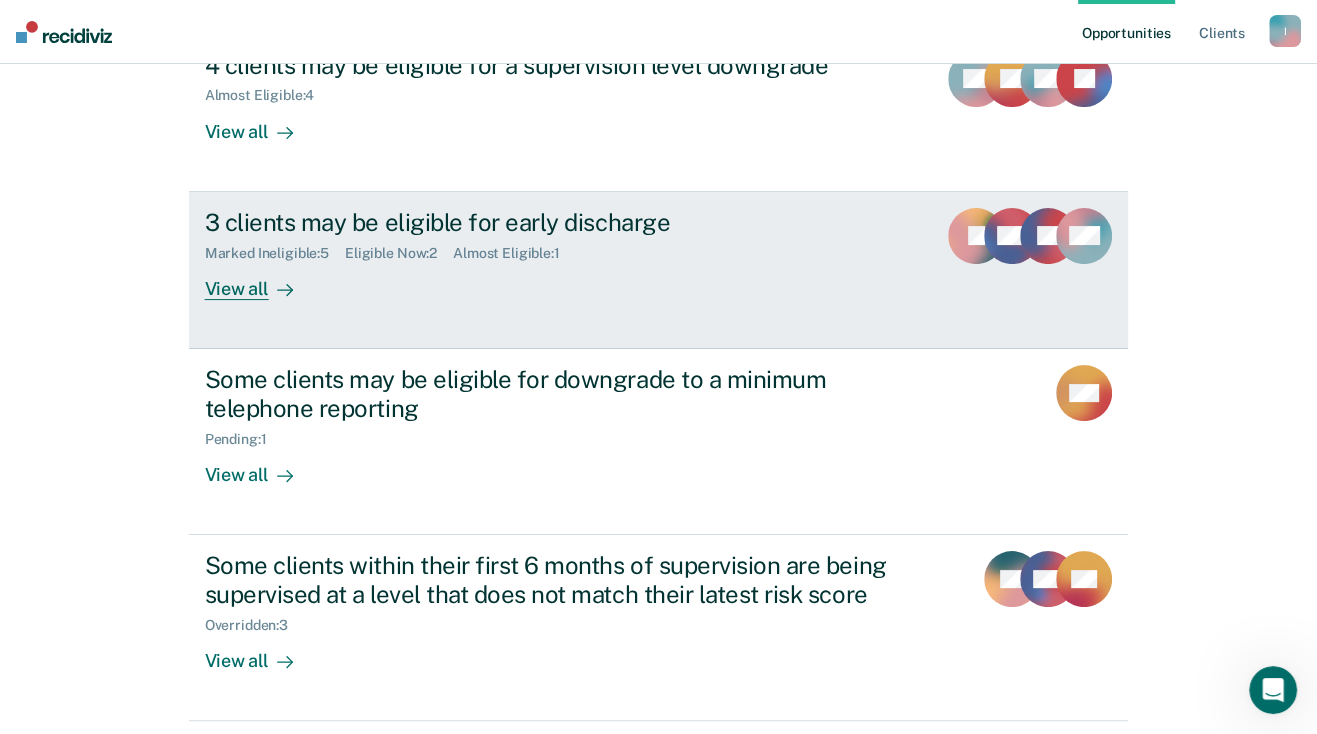 click on "View all" at bounding box center (261, 280) 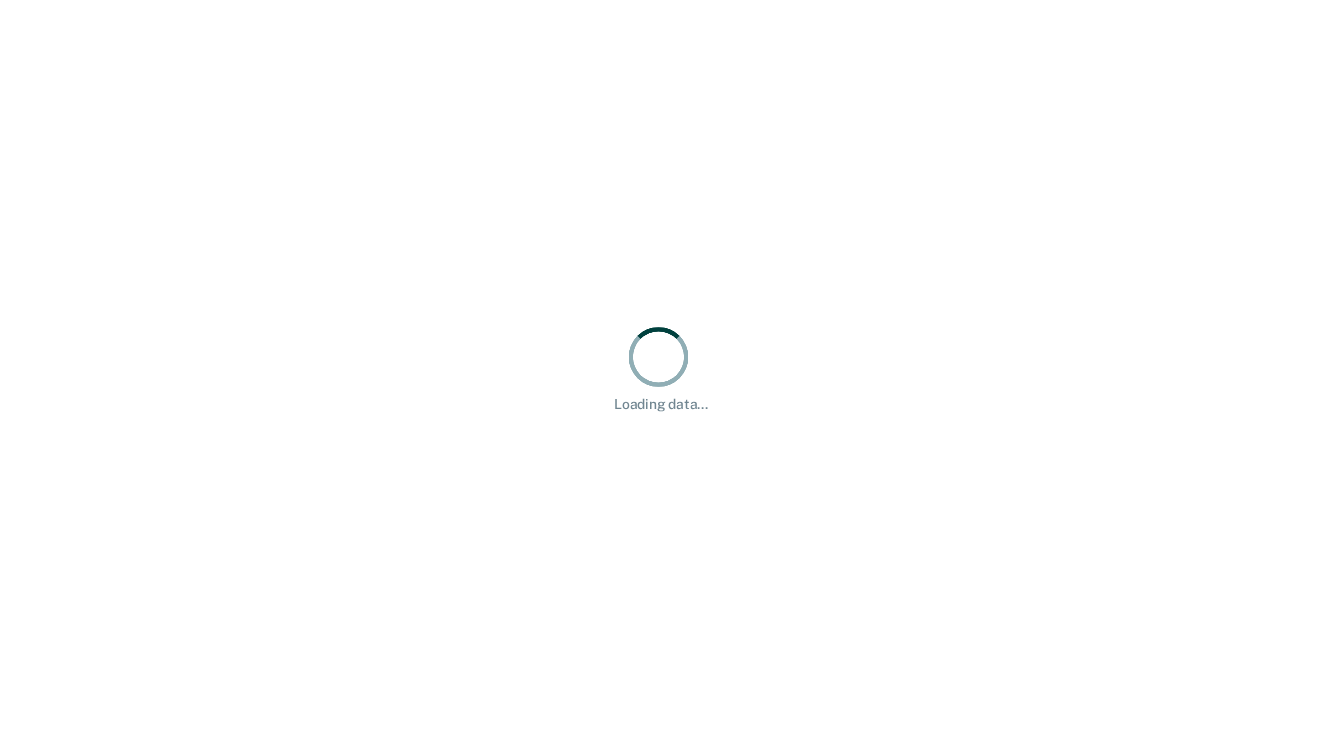 scroll, scrollTop: 0, scrollLeft: 0, axis: both 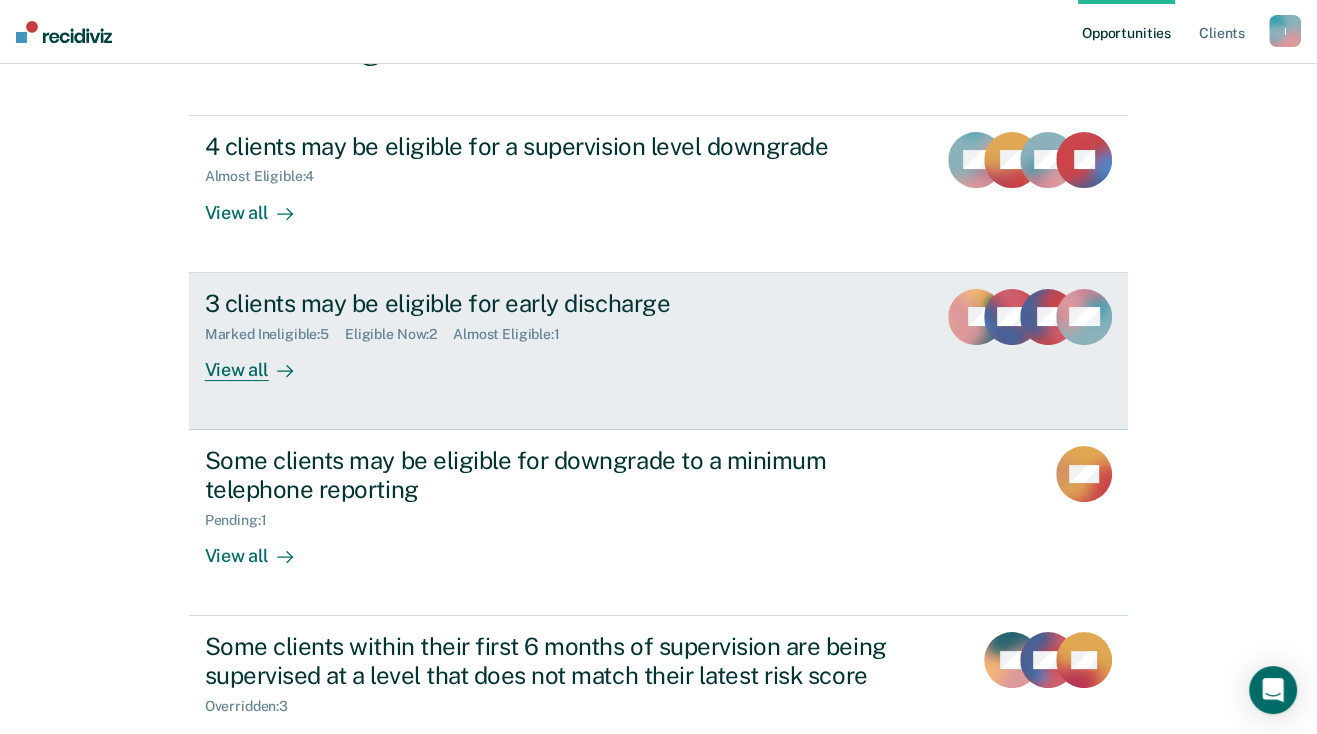 click on "View all" at bounding box center (261, 361) 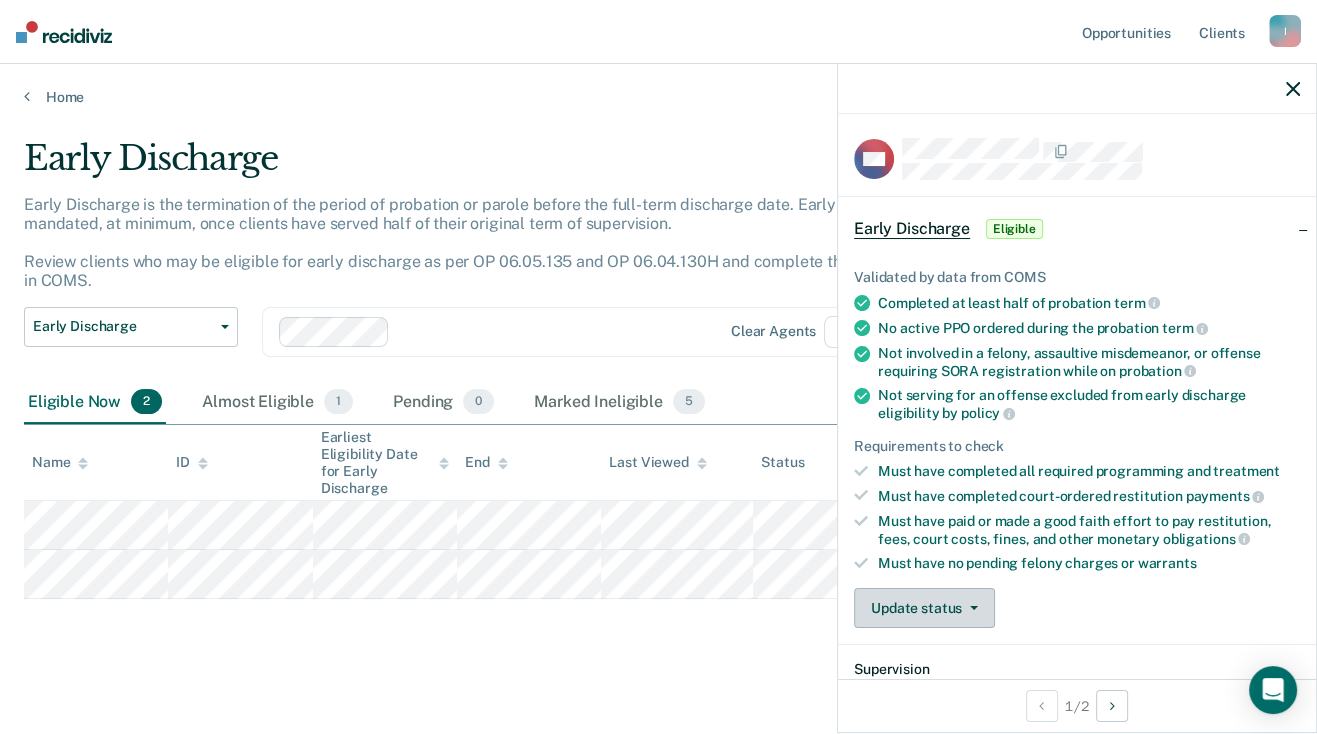 click on "Update status" at bounding box center (924, 608) 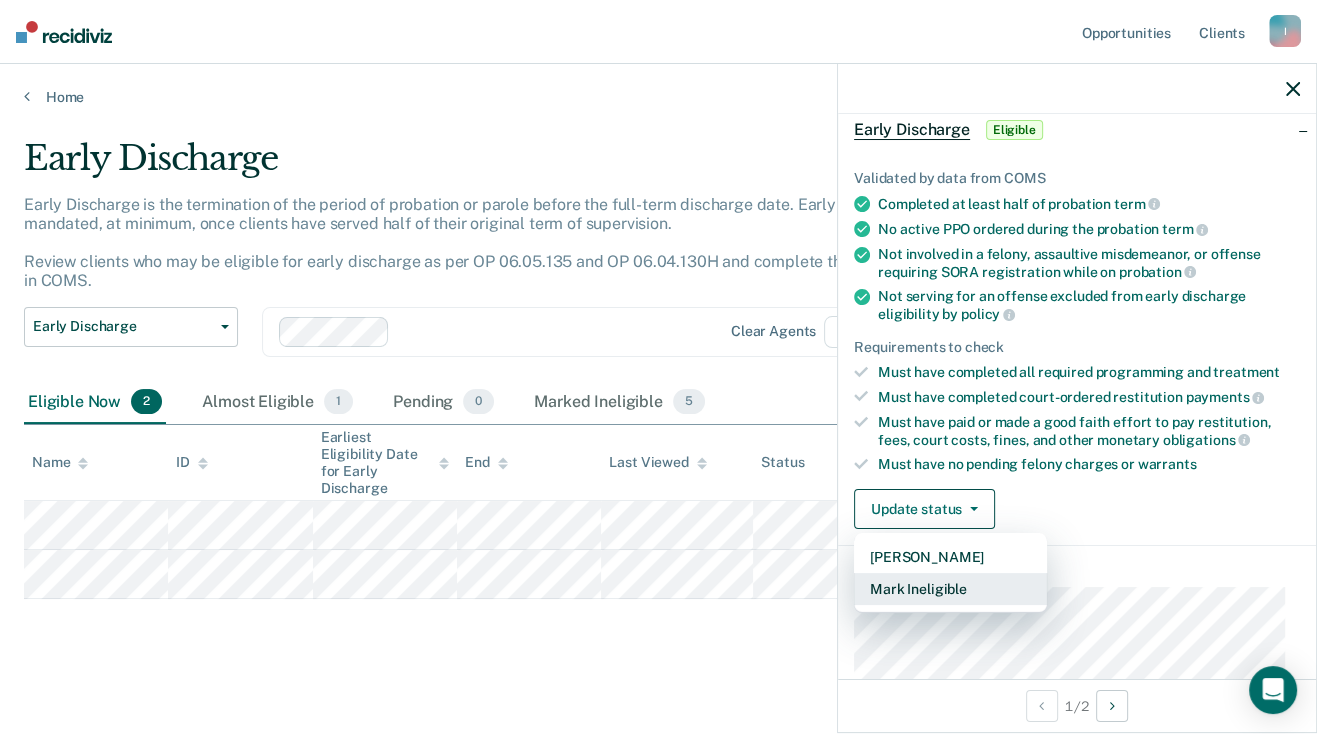 scroll, scrollTop: 100, scrollLeft: 0, axis: vertical 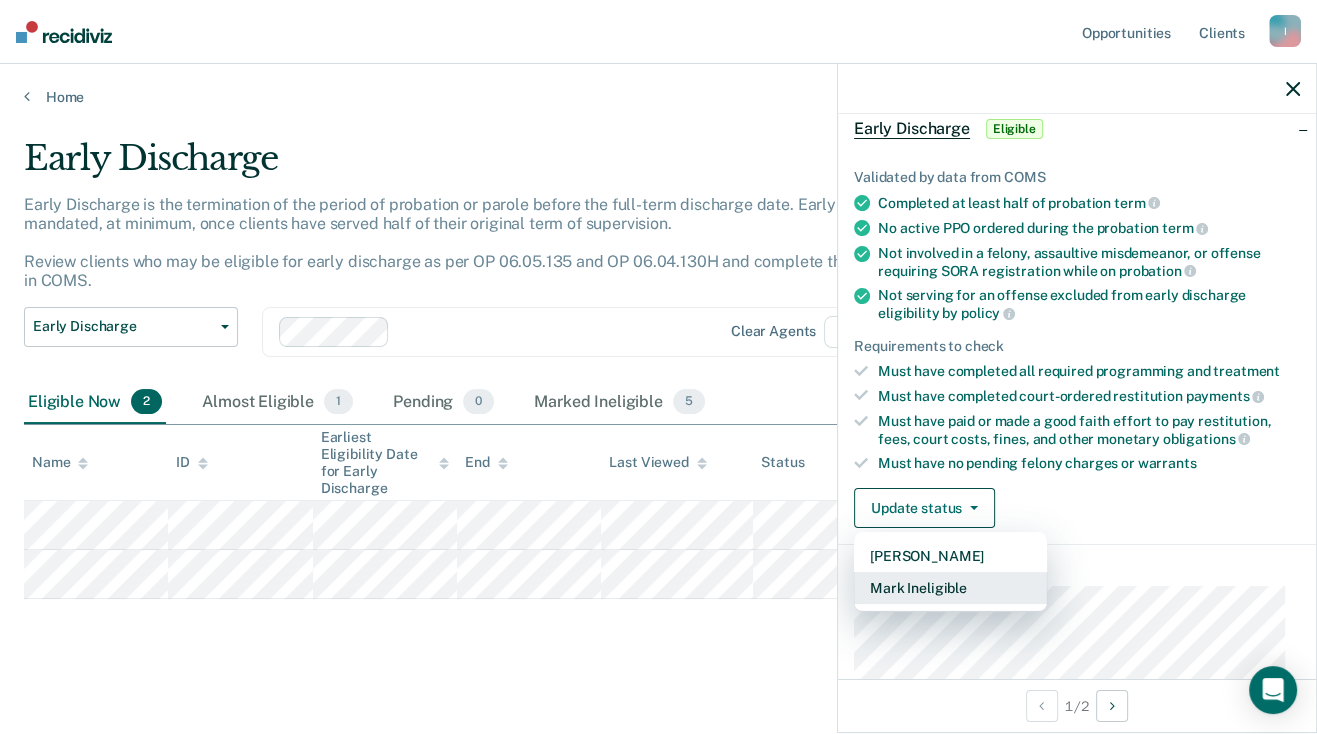 click on "Mark Ineligible" at bounding box center (950, 588) 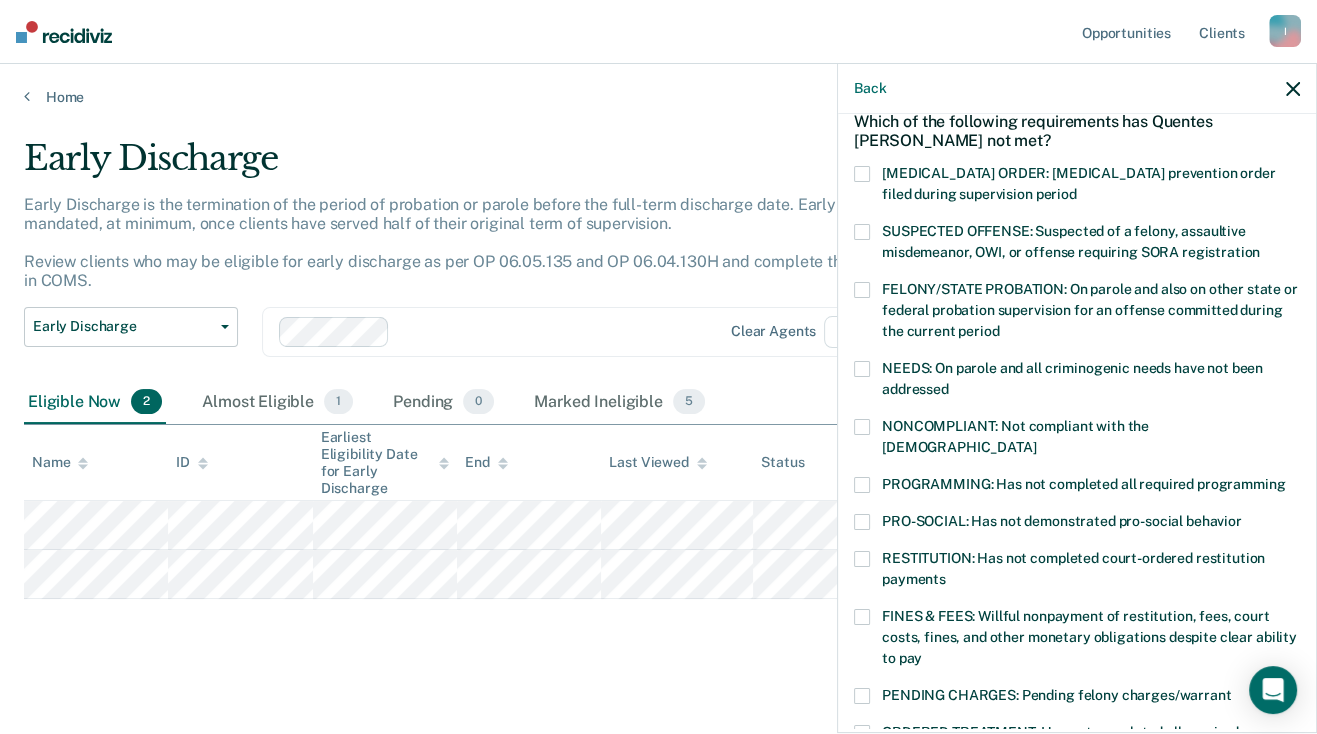 click at bounding box center (862, 427) 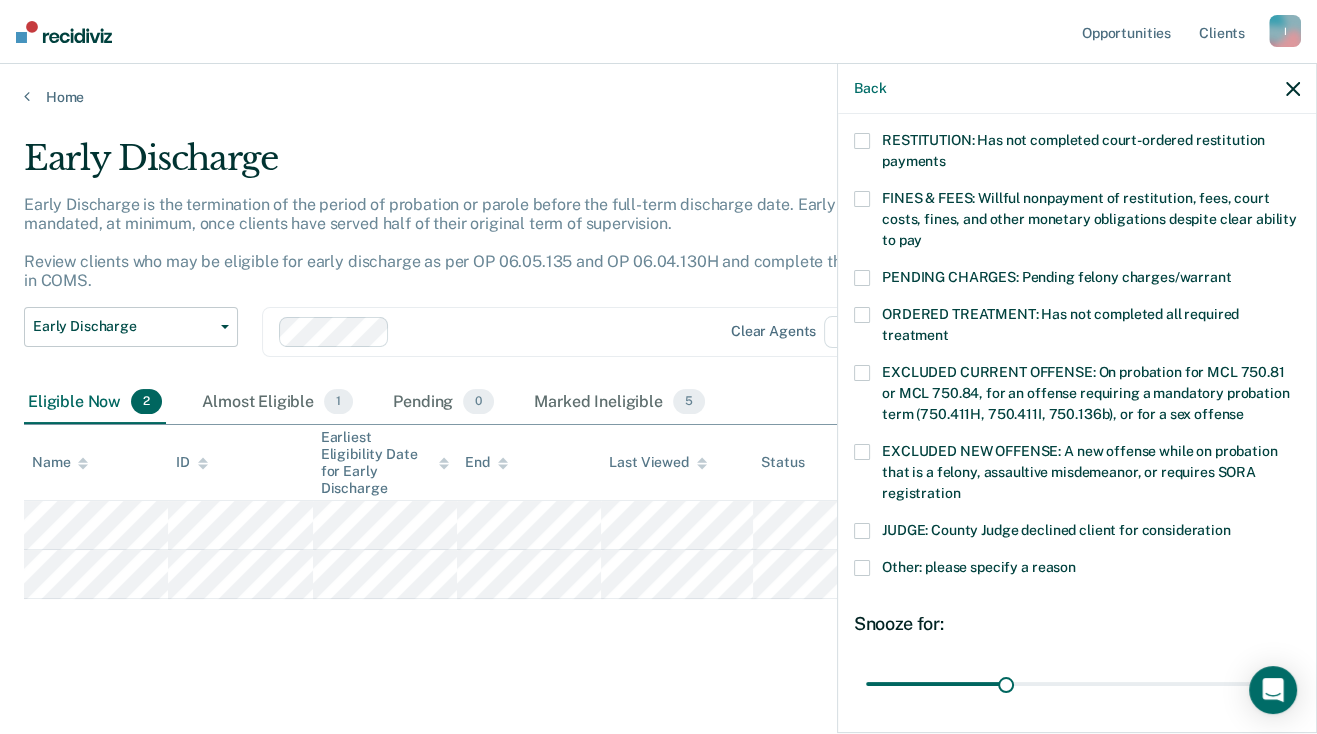 scroll, scrollTop: 533, scrollLeft: 0, axis: vertical 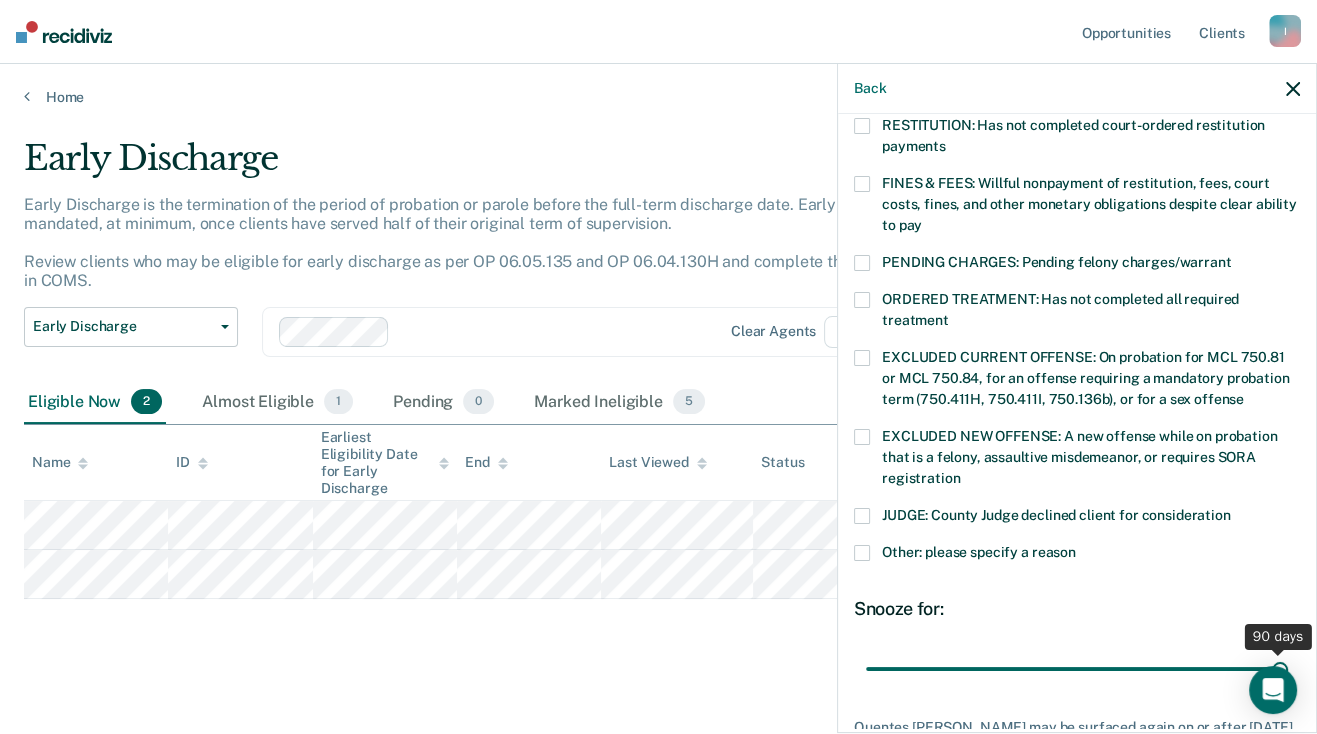 drag, startPoint x: 996, startPoint y: 640, endPoint x: 1268, endPoint y: 639, distance: 272.00183 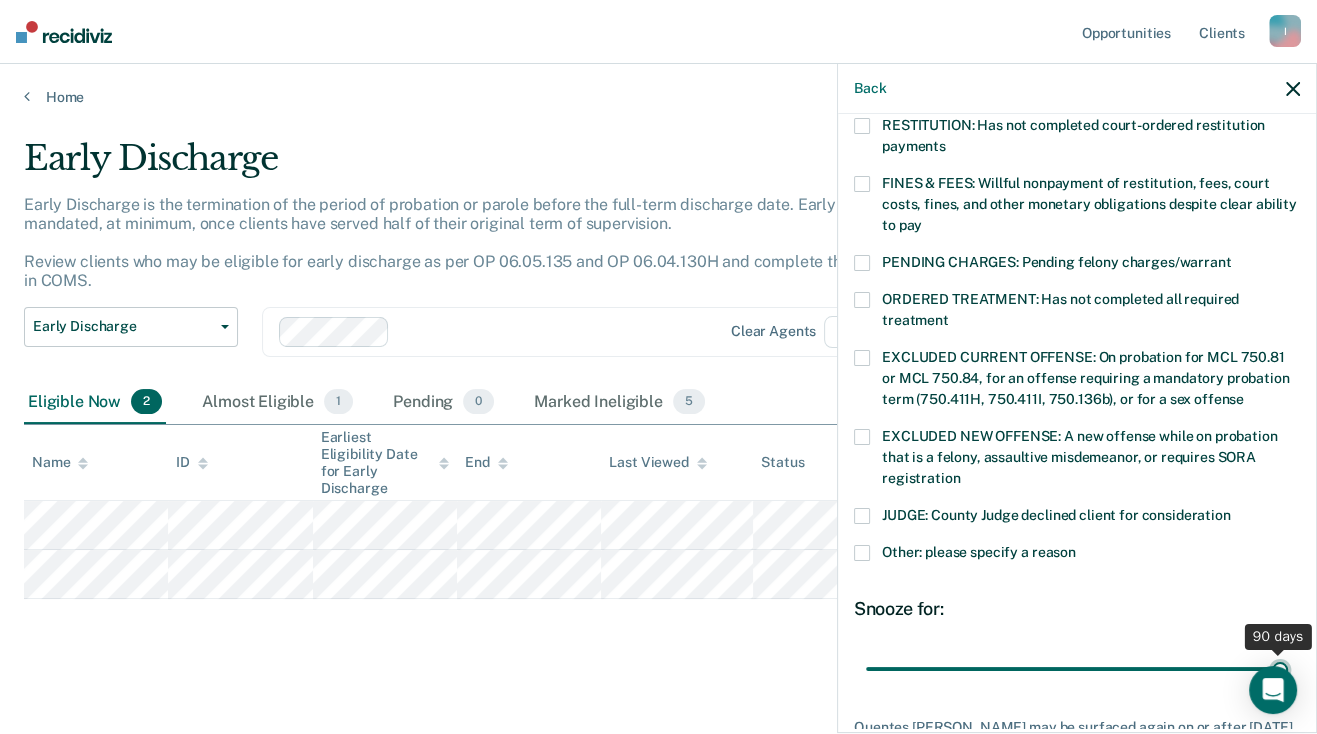 type on "90" 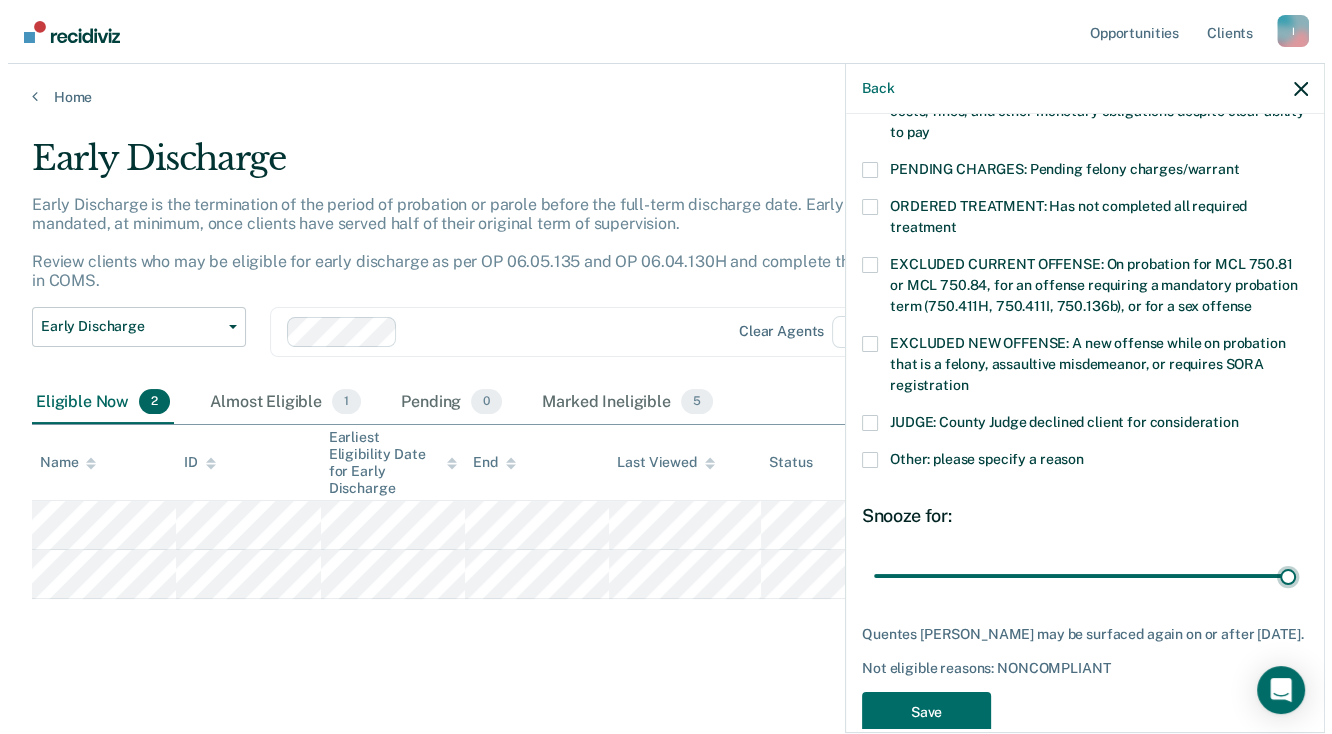 scroll, scrollTop: 659, scrollLeft: 0, axis: vertical 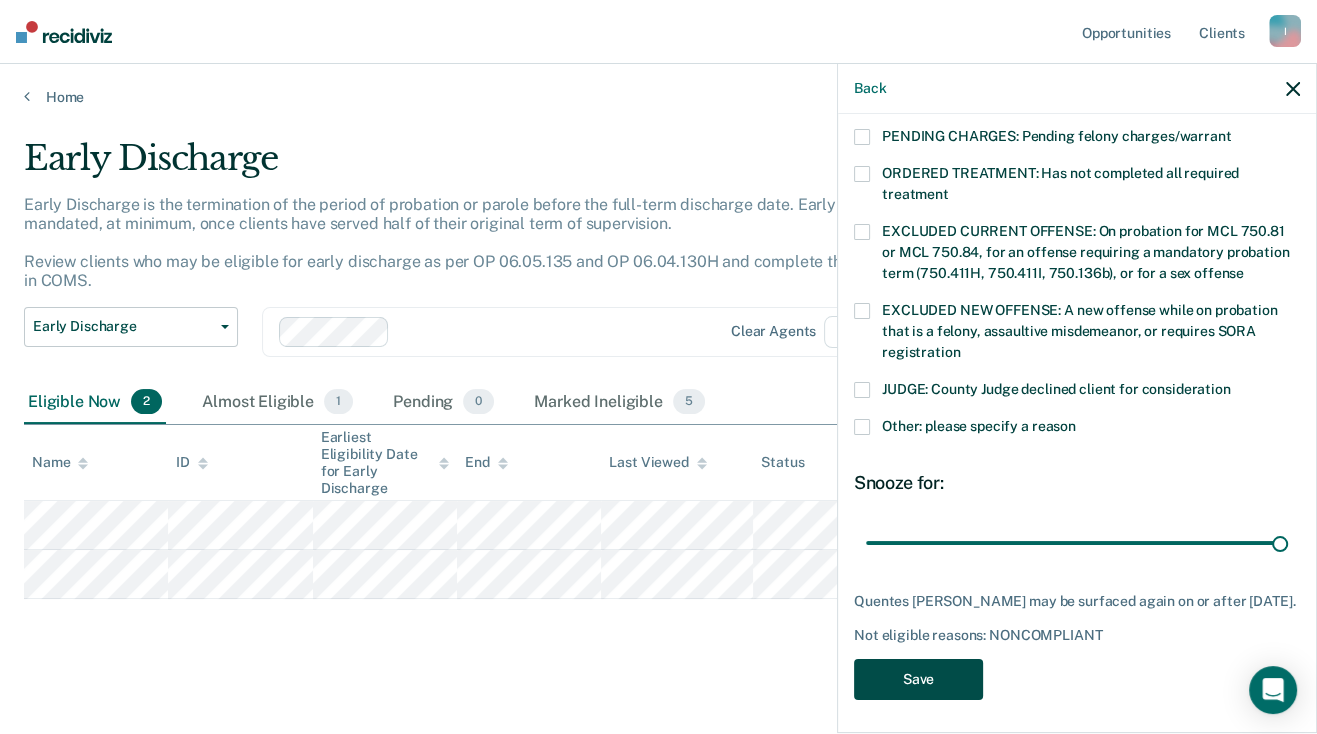 click on "Save" at bounding box center (918, 679) 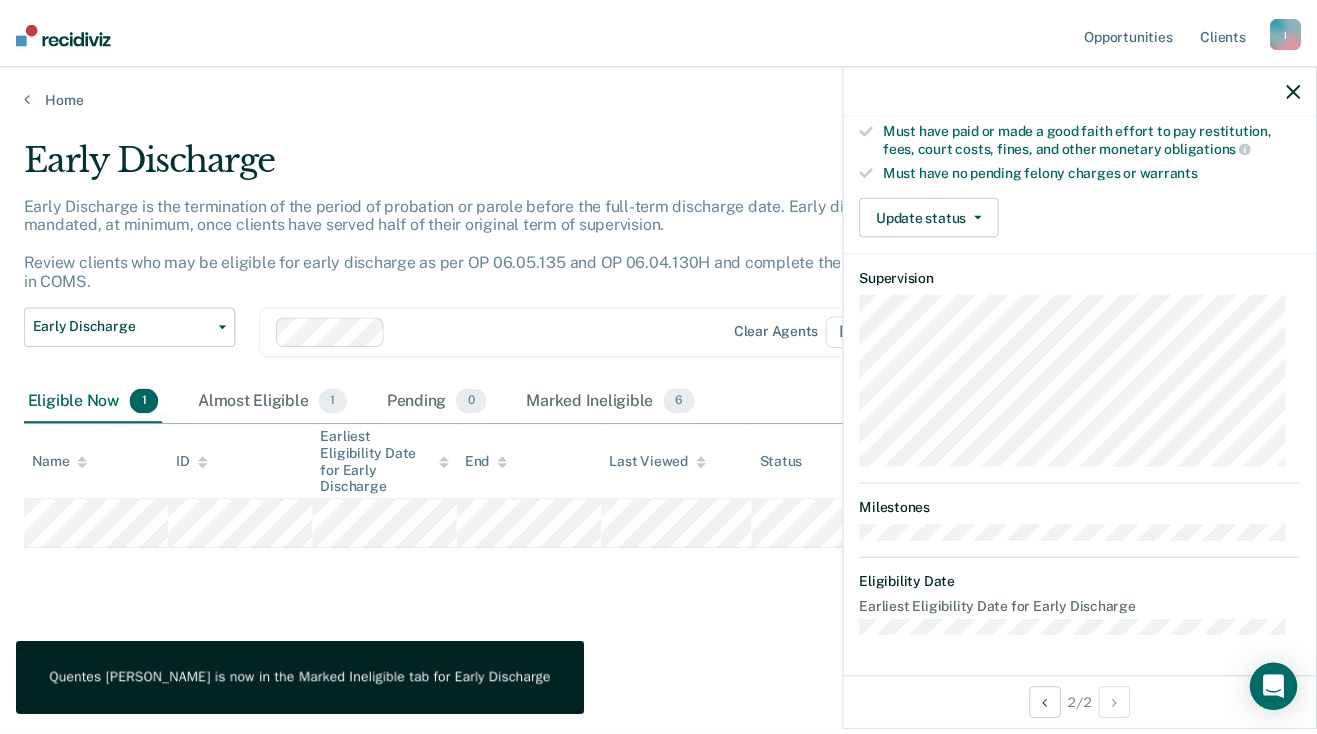 scroll, scrollTop: 383, scrollLeft: 0, axis: vertical 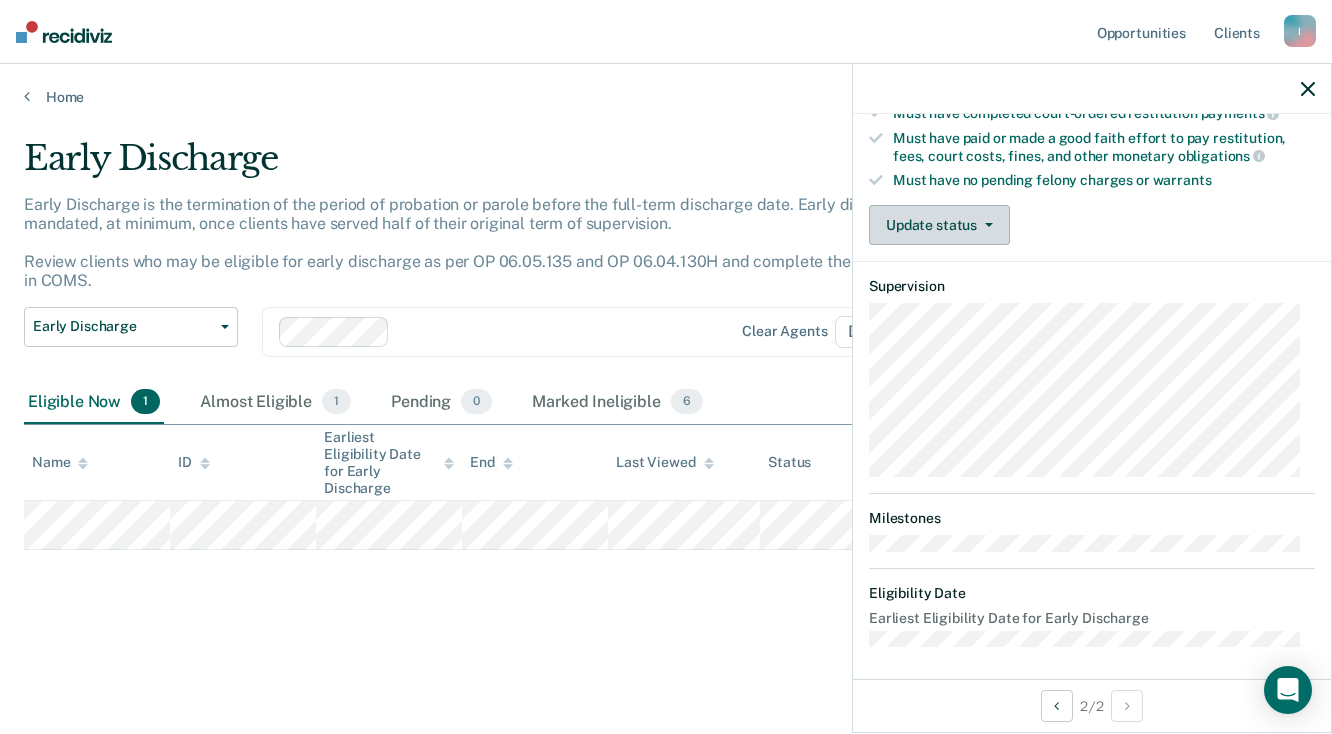 click on "Update status" at bounding box center (939, 225) 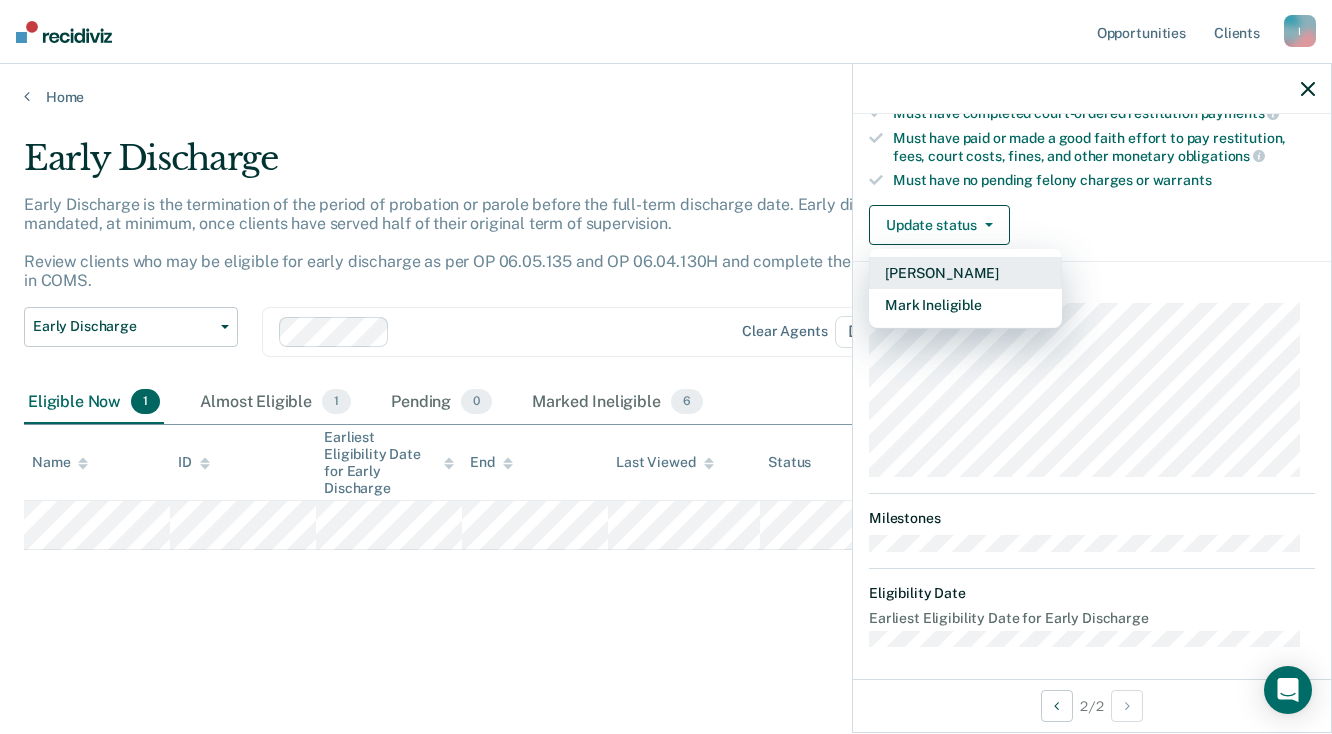 click on "Mark Pending" at bounding box center [965, 273] 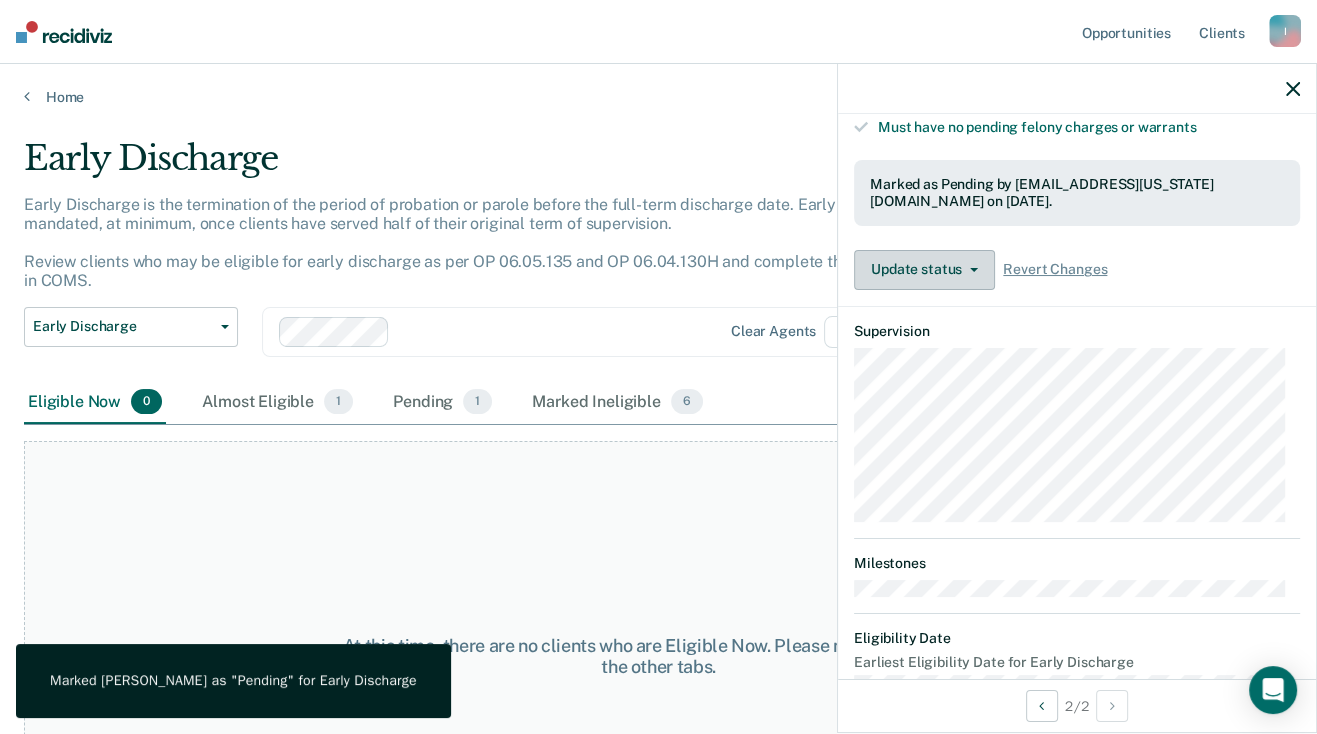 scroll, scrollTop: 463, scrollLeft: 0, axis: vertical 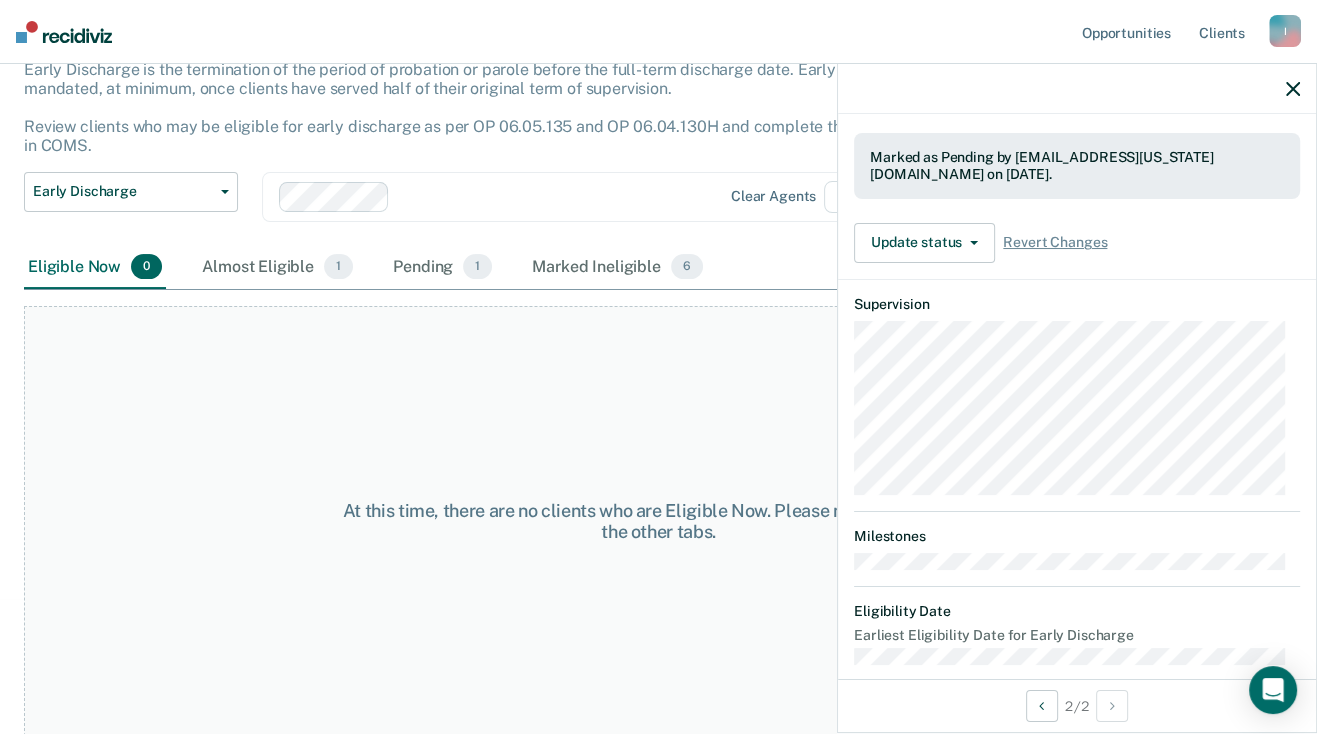 click 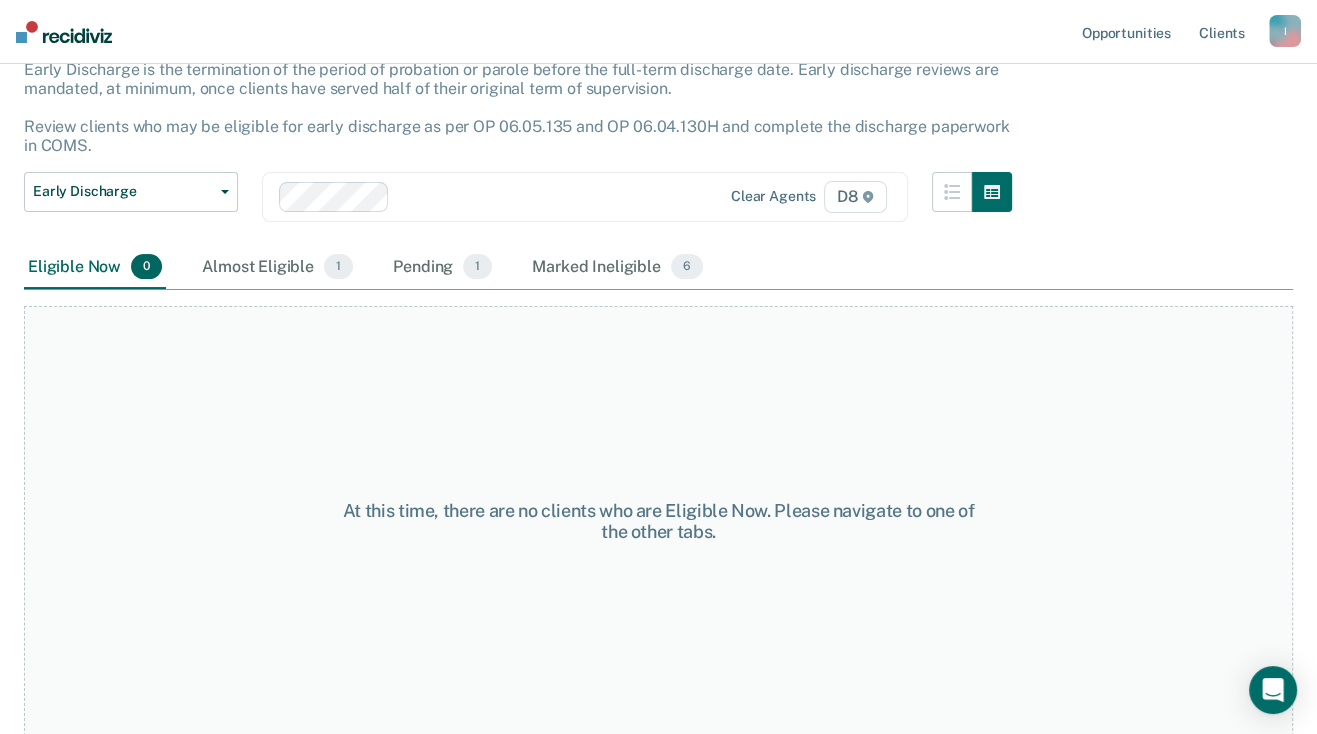 scroll, scrollTop: 133, scrollLeft: 0, axis: vertical 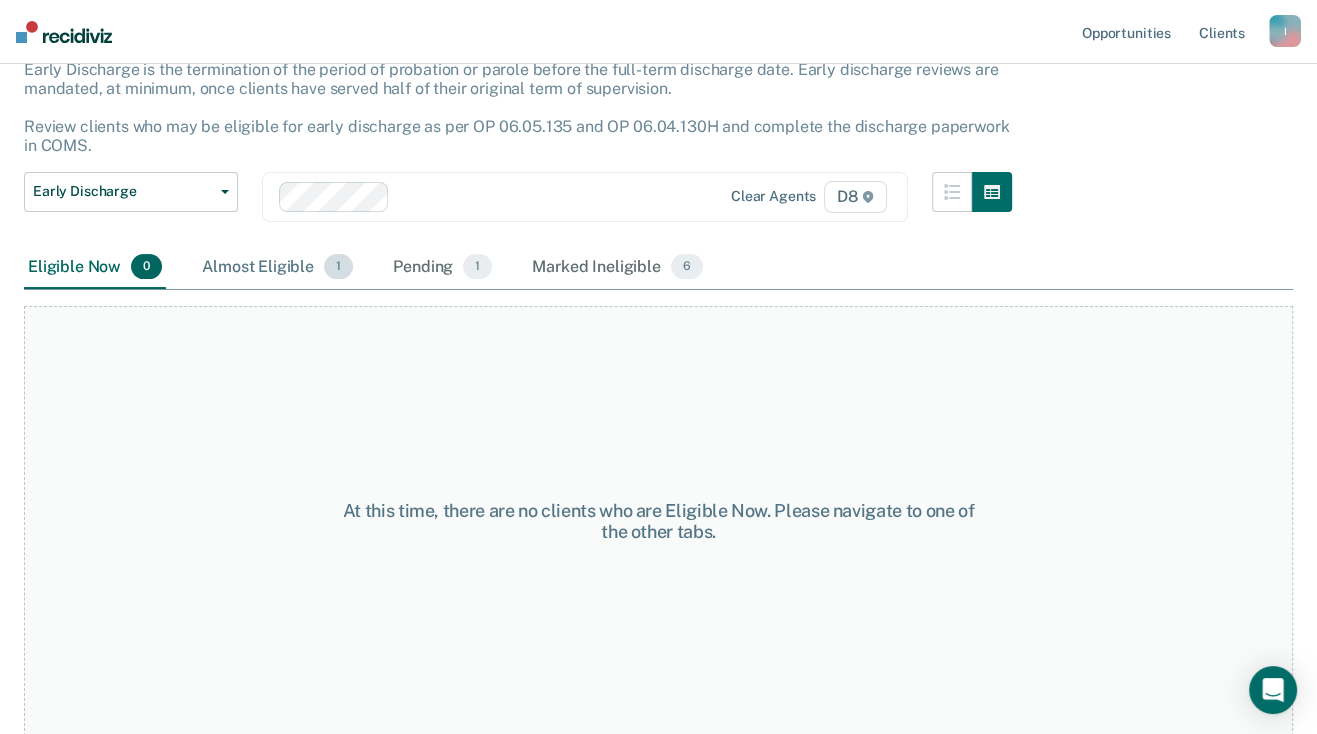click on "1" at bounding box center (338, 267) 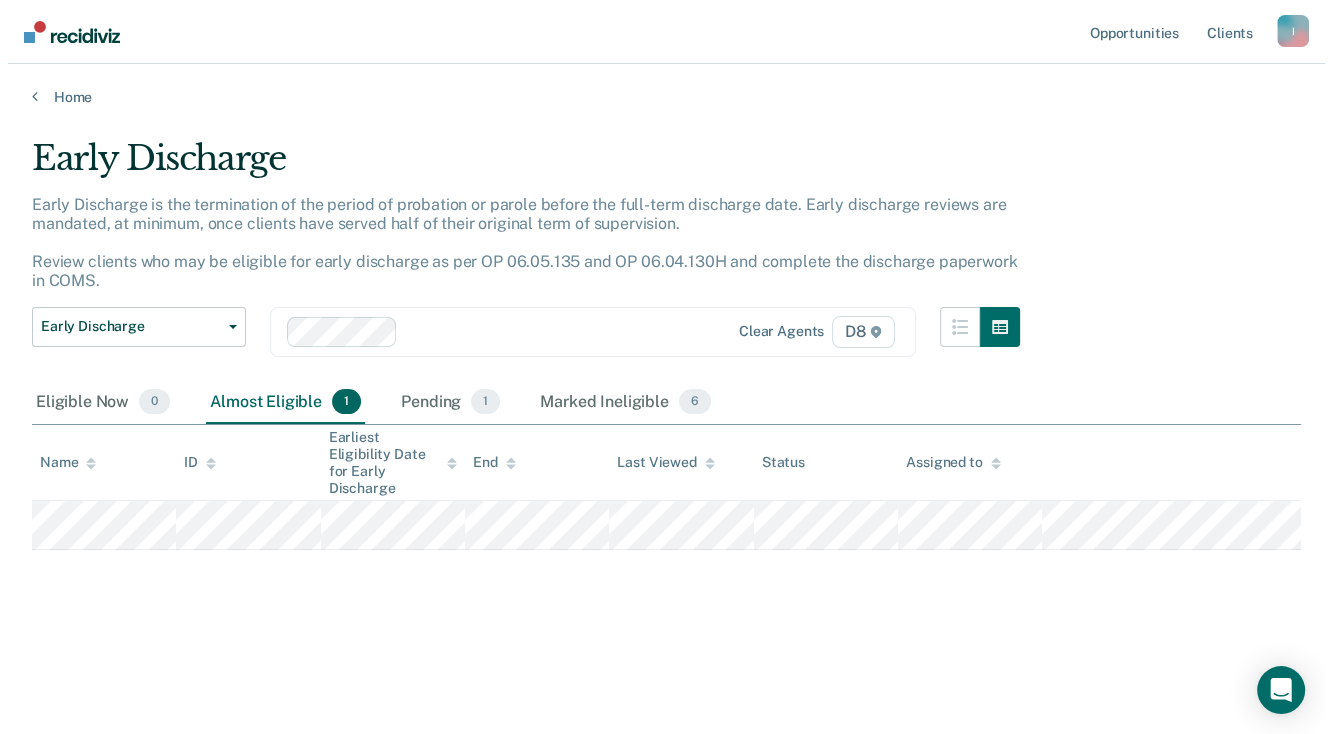 scroll, scrollTop: 0, scrollLeft: 0, axis: both 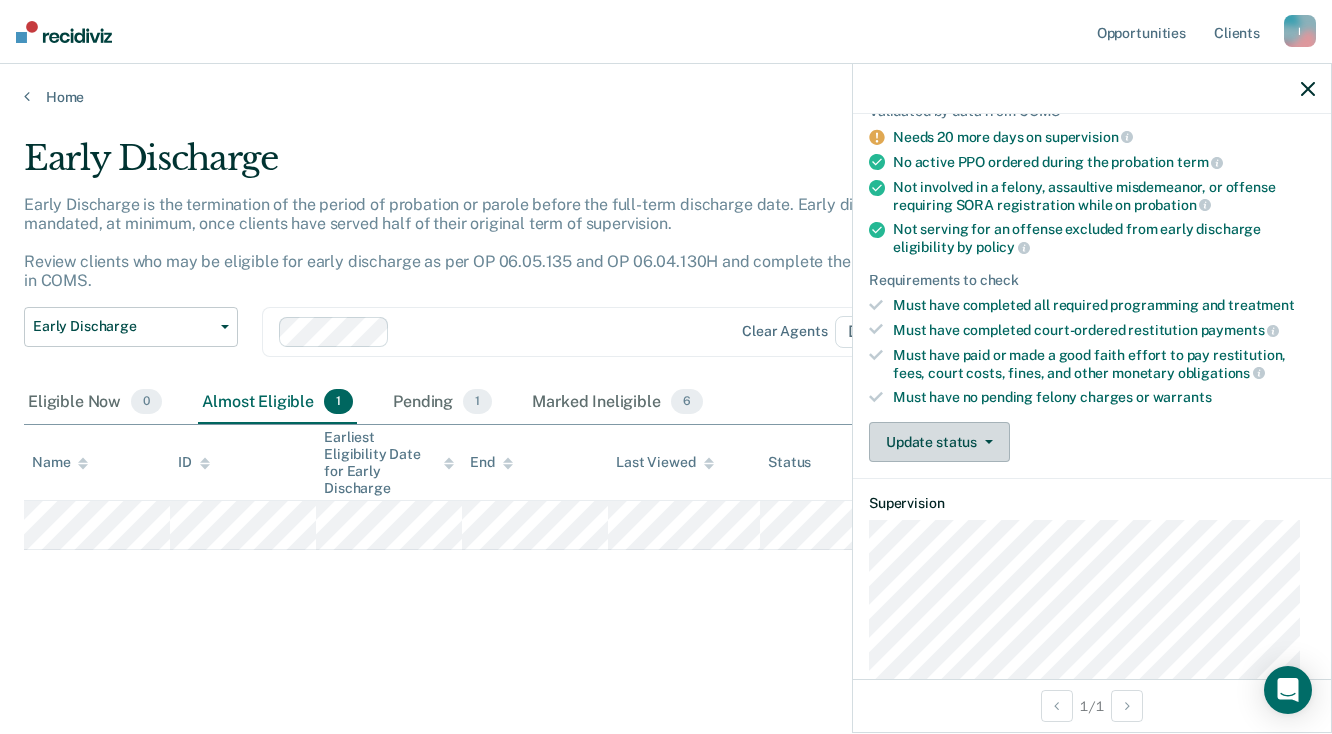 click on "Update status" at bounding box center [939, 442] 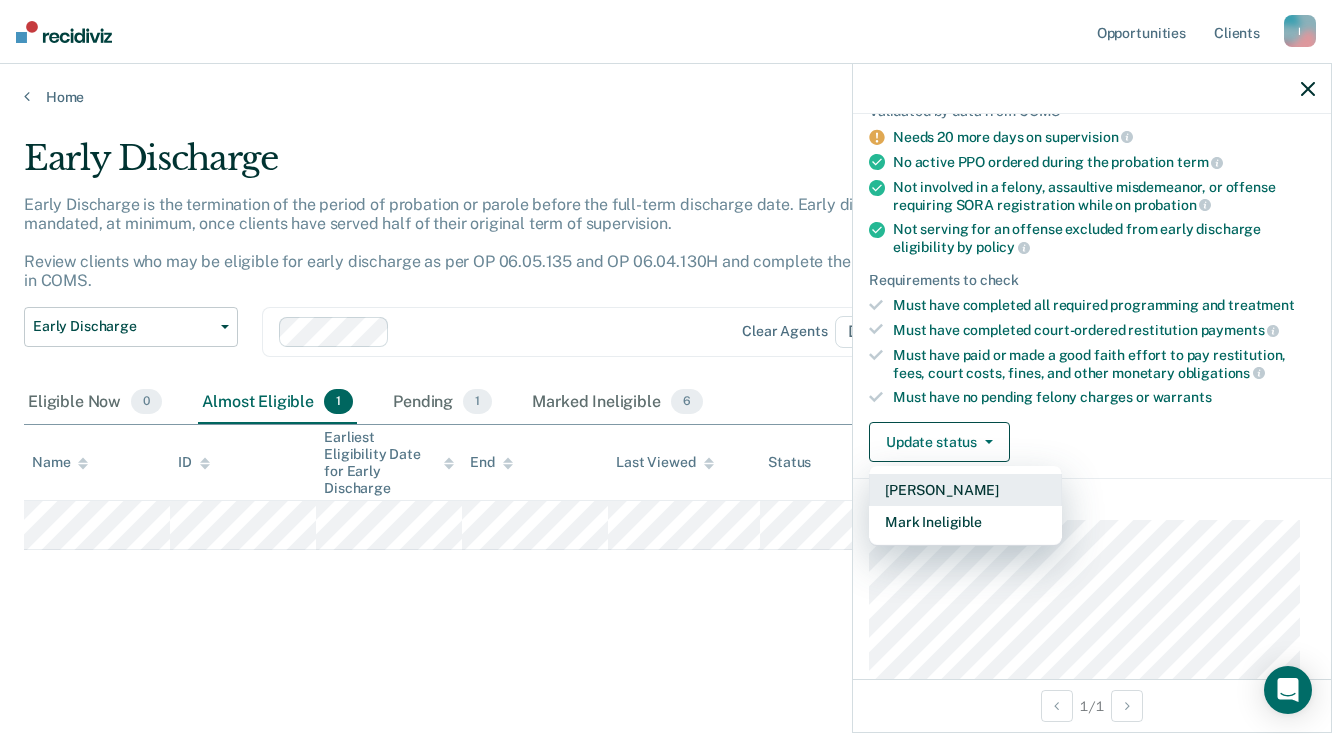 click on "Mark Pending" at bounding box center [965, 490] 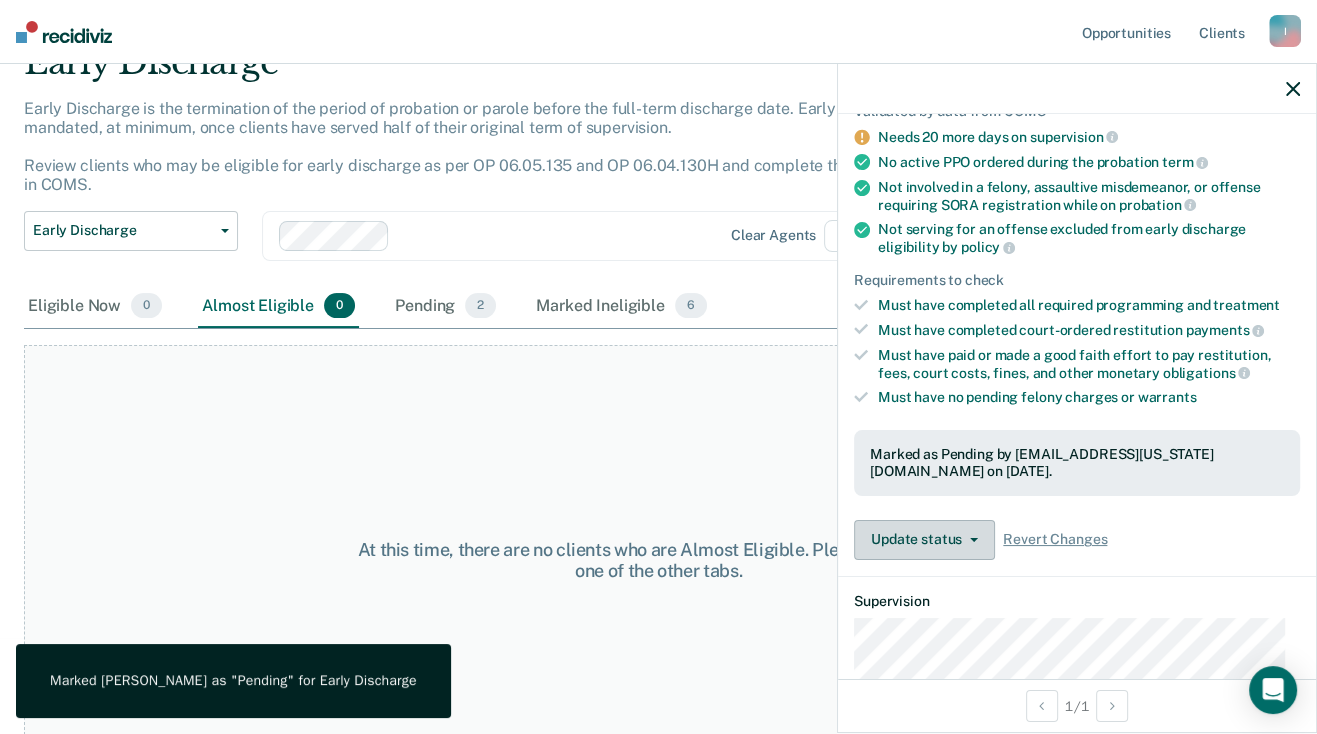 scroll, scrollTop: 135, scrollLeft: 0, axis: vertical 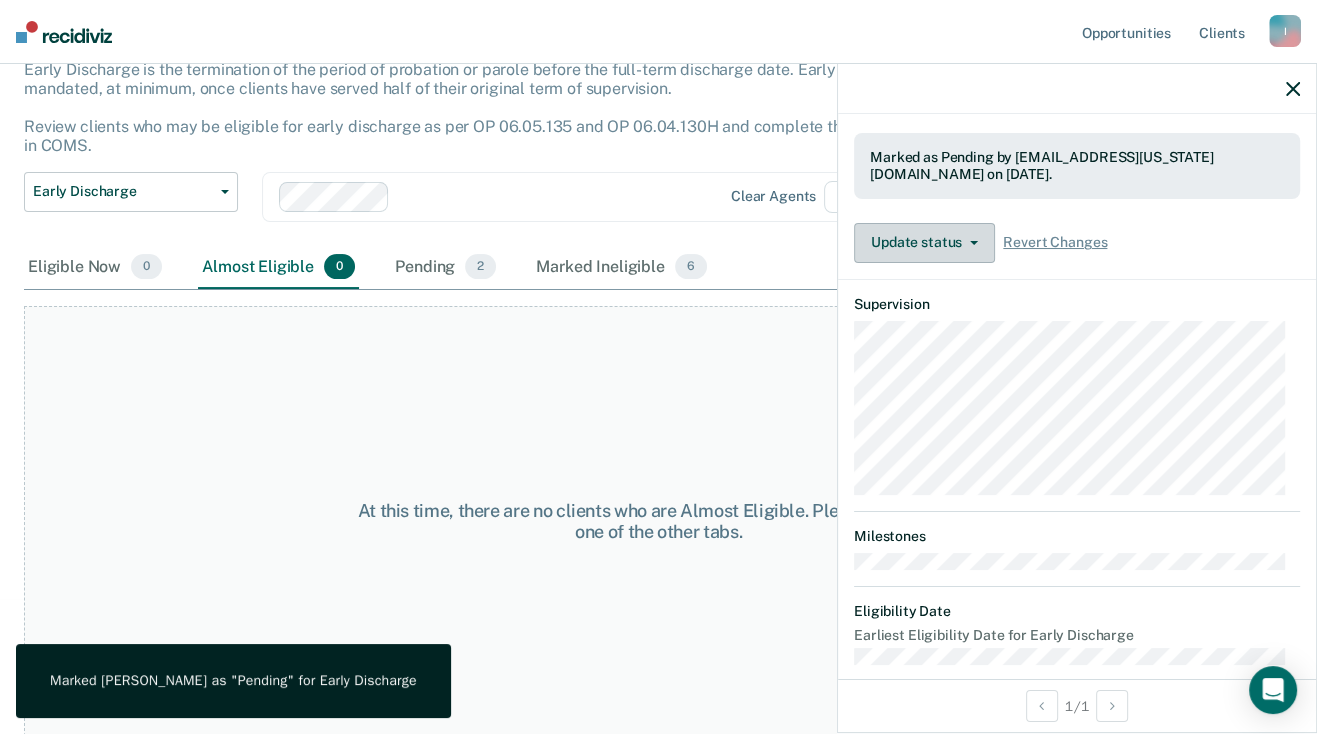 click on "Update status" at bounding box center [924, 243] 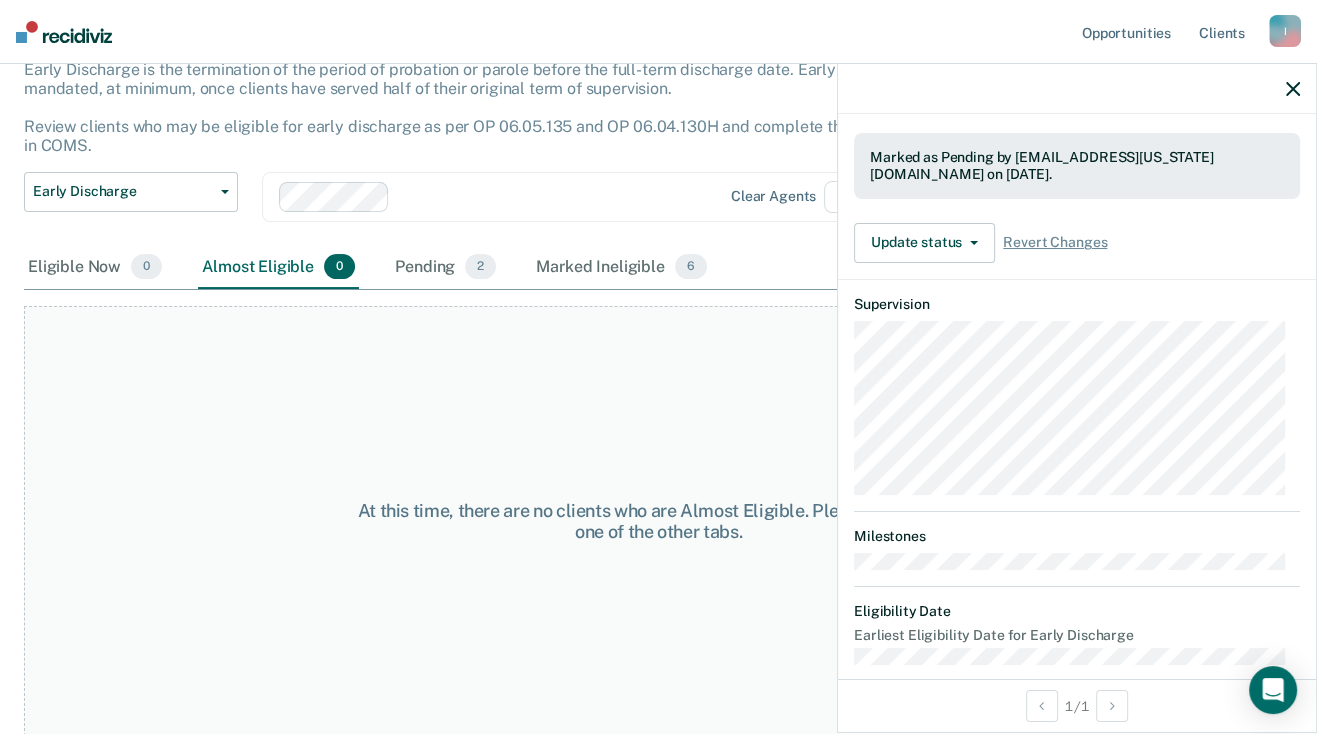 click on "Supervision" at bounding box center (1077, 304) 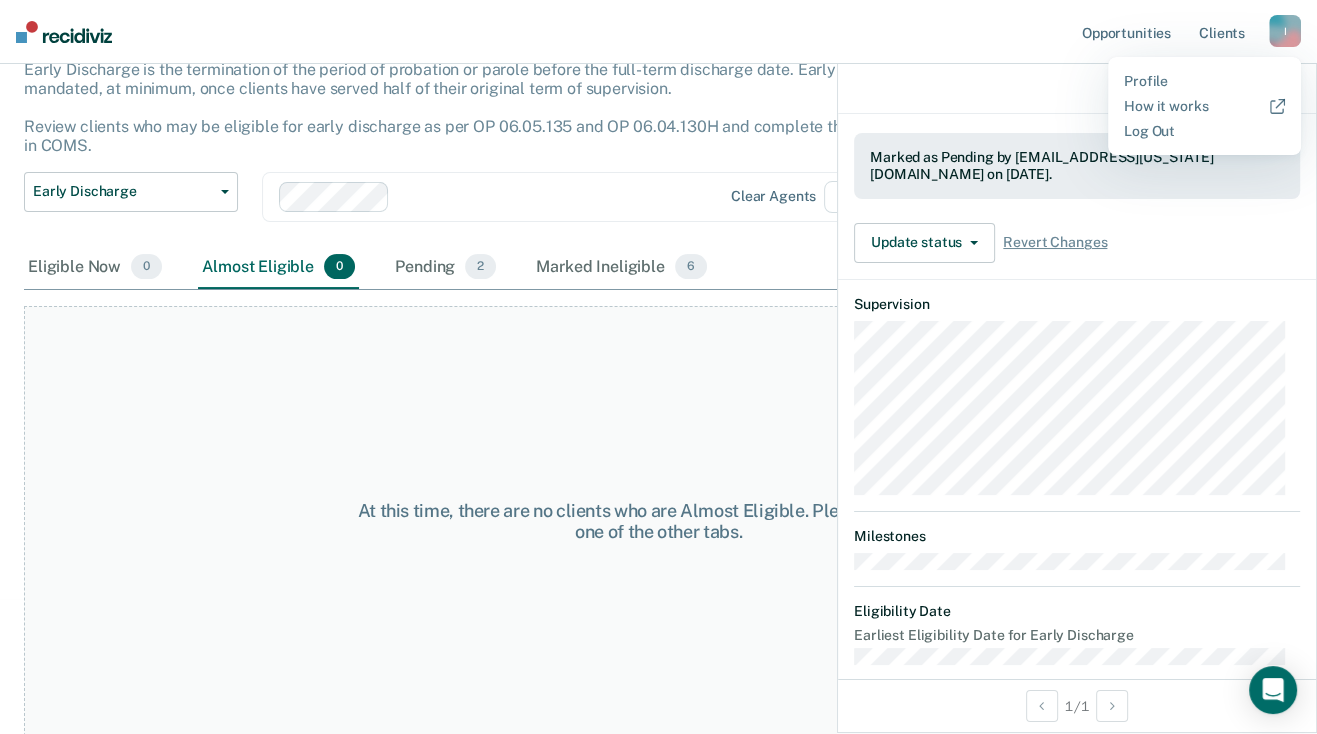 click at bounding box center (1077, 89) 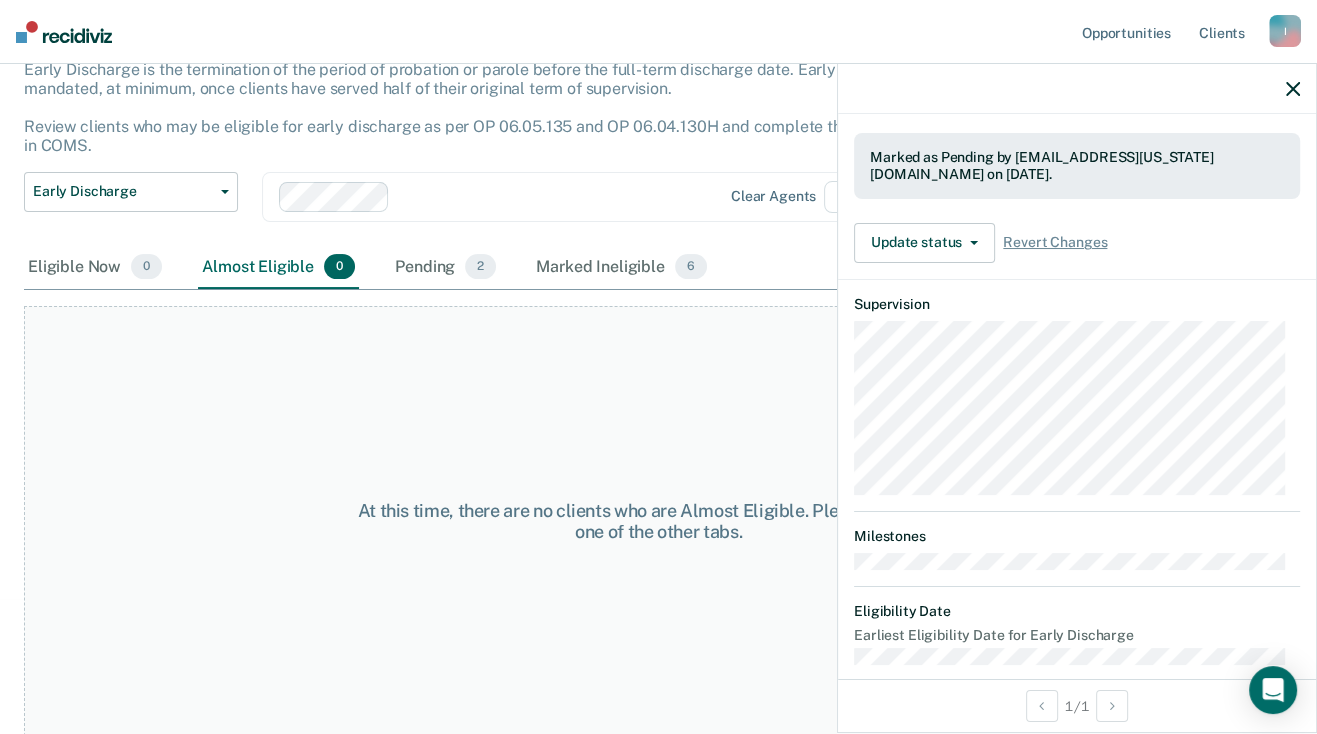 click 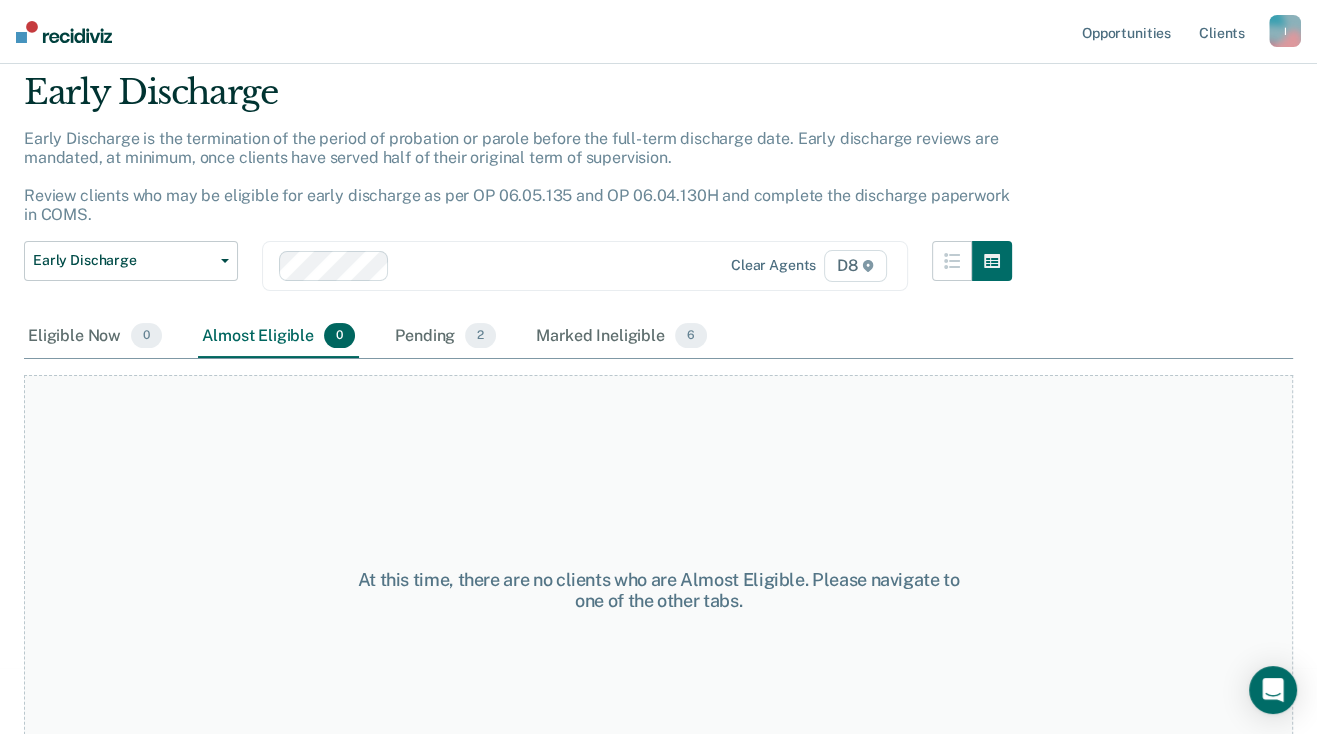 scroll, scrollTop: 0, scrollLeft: 0, axis: both 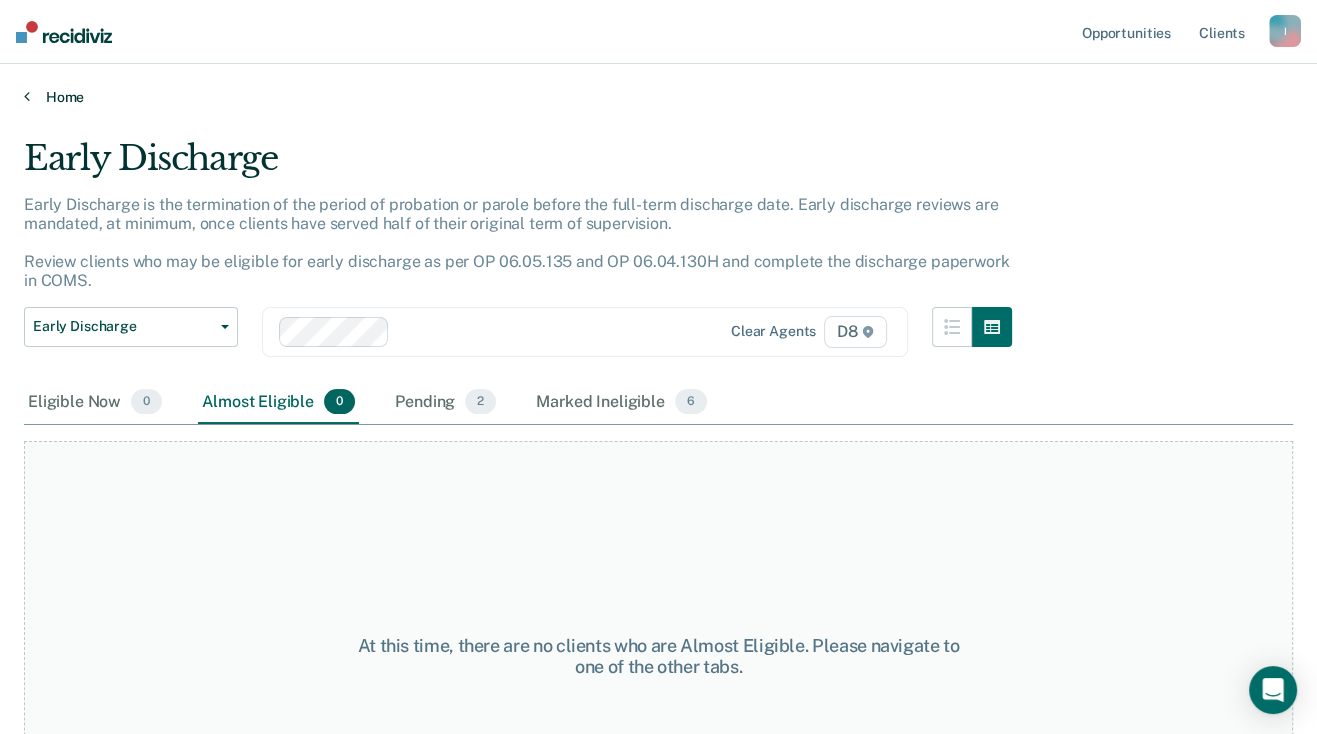 click on "Home" at bounding box center (658, 97) 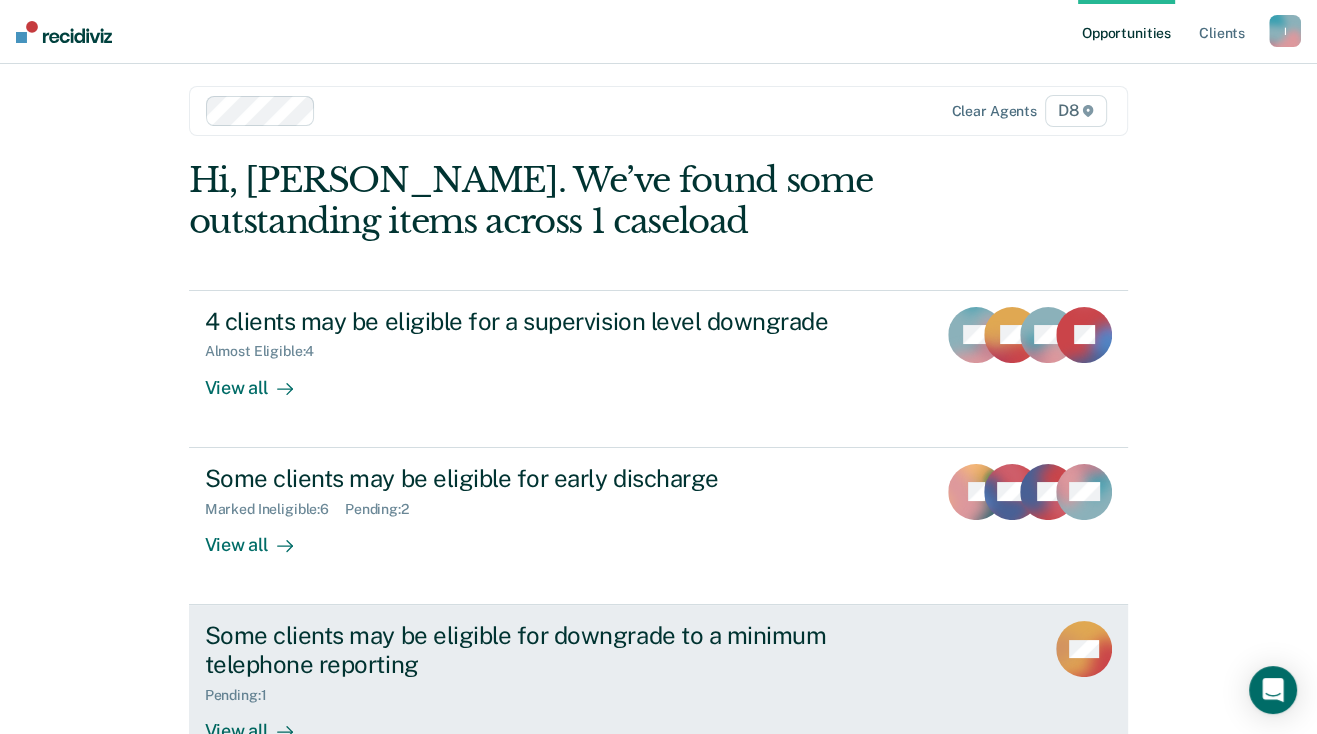 scroll, scrollTop: 0, scrollLeft: 0, axis: both 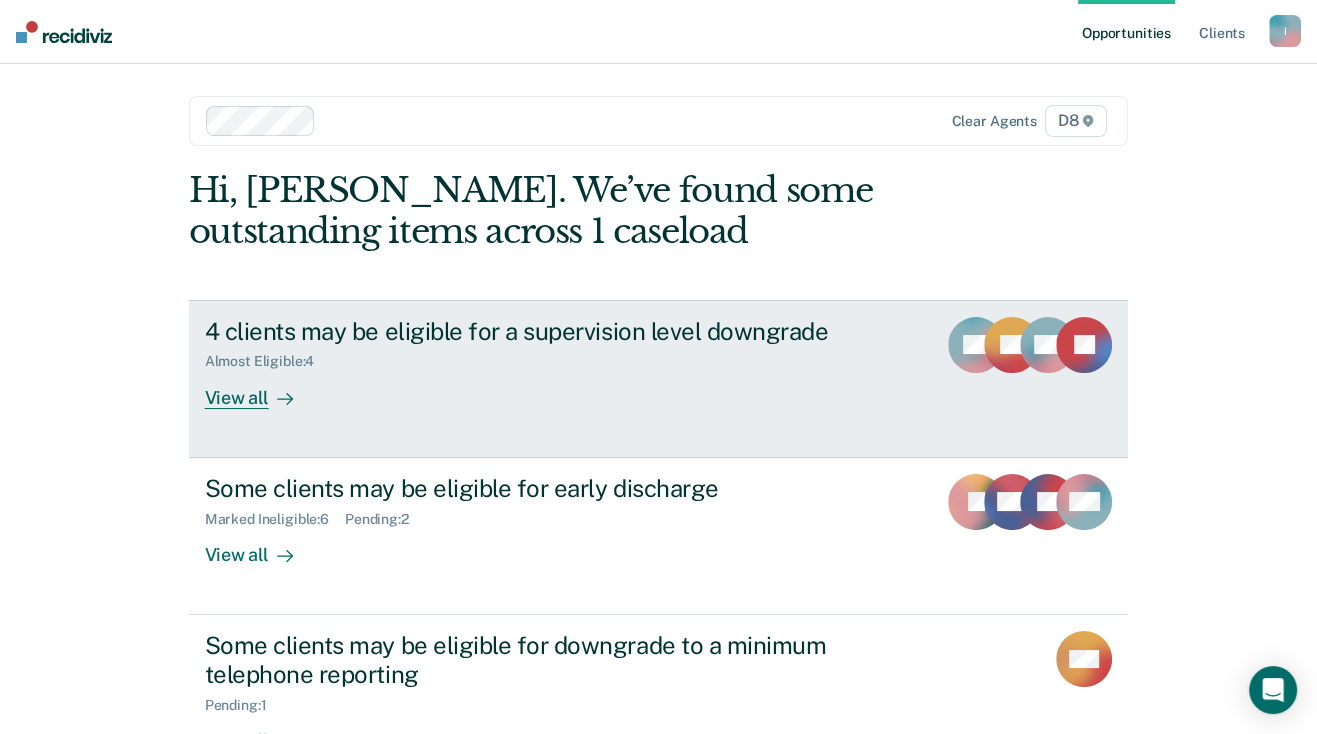 click on "Almost Eligible :  4" at bounding box center [268, 361] 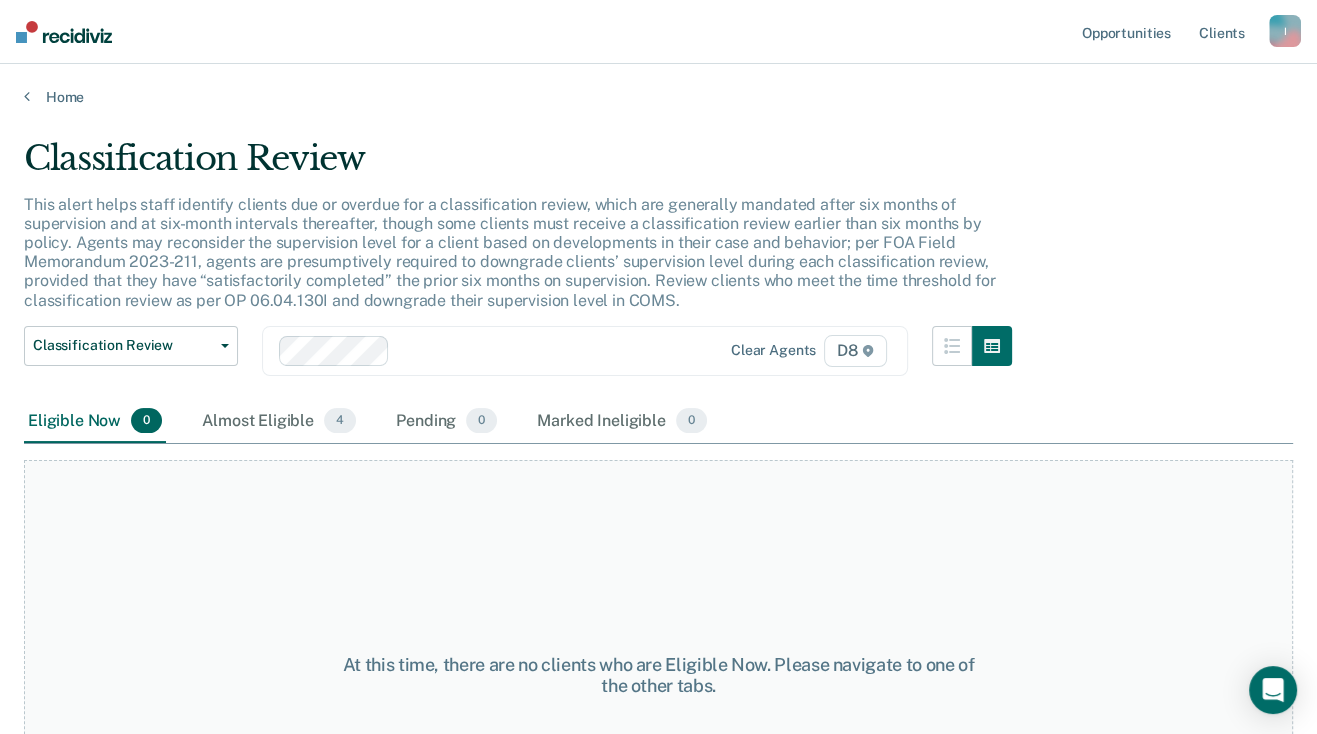 click on "I" at bounding box center (1285, 31) 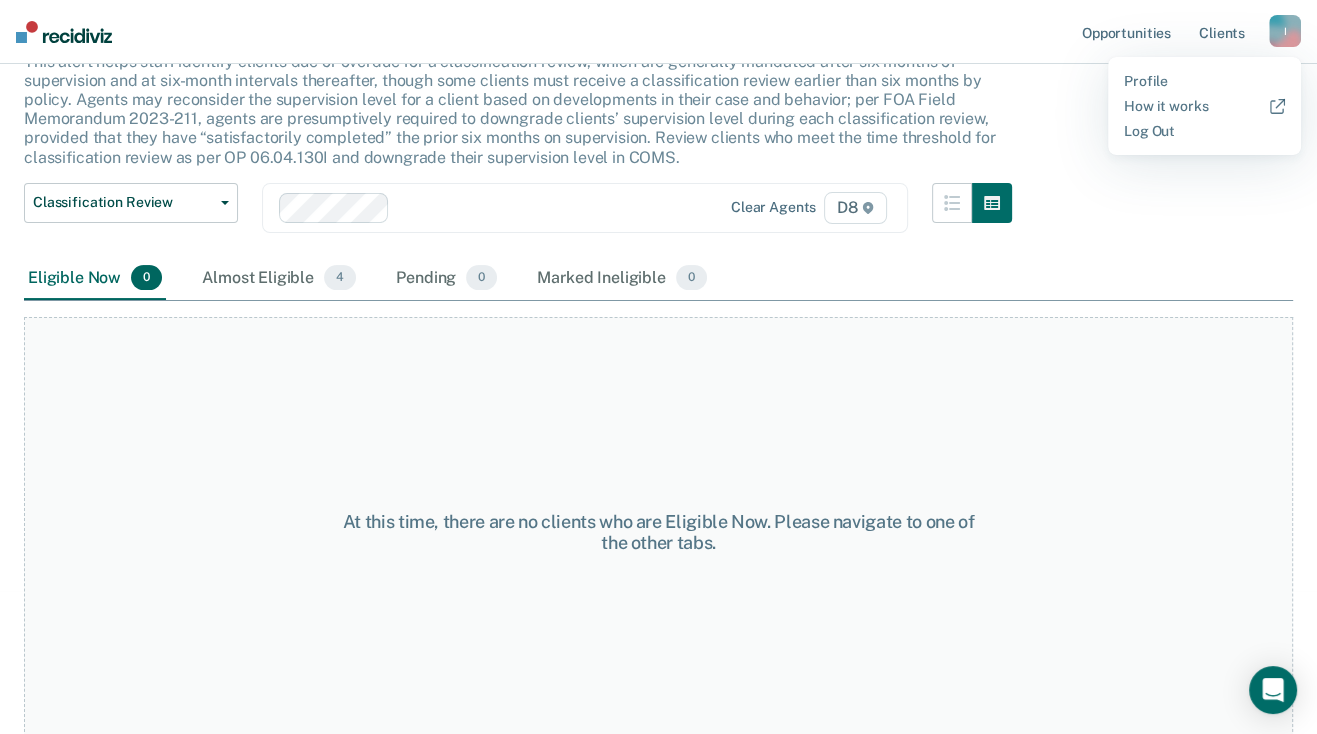 scroll, scrollTop: 154, scrollLeft: 0, axis: vertical 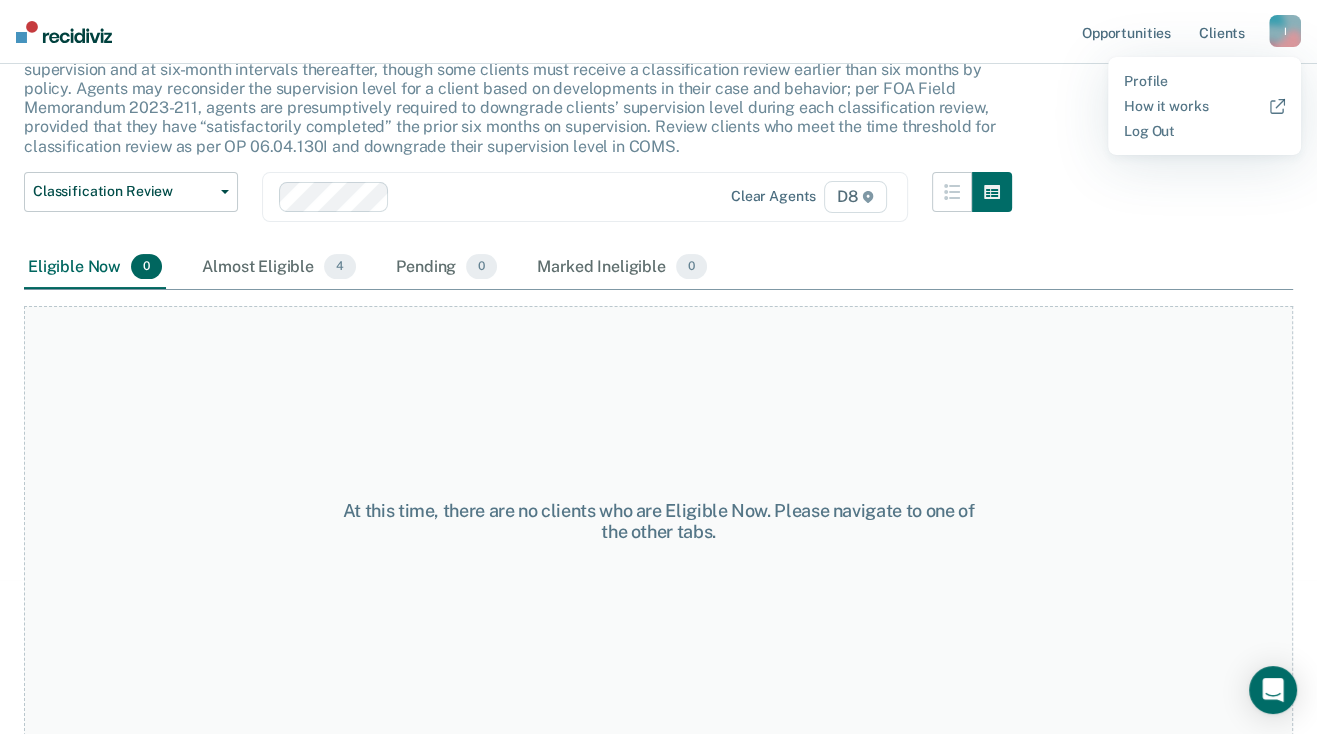 click on "Classification Review   This alert helps staff identify clients due or overdue for a classification review, which are generally mandated after six months of supervision and at six-month intervals thereafter, though some clients must receive a classification review earlier than six months by policy. Agents may reconsider the supervision level for a client based on developments in their case and behavior; per FOA Field Memorandum 2023-211, agents are presumptively required to downgrade clients’ supervision level during each classification review, provided that they have “satisfactorily completed” the prior six months on supervision. Review clients who meet the time threshold for classification review as per OP 06.04.130I and downgrade their supervision level in COMS. Classification Review Classification Review Early Discharge Minimum Telephone Reporting Overdue for Discharge Supervision Level Mismatch Clear   agents D8   Eligible Now 0 Almost Eligible 4 Pending 0 Marked Ineligible 0" at bounding box center [658, 207] 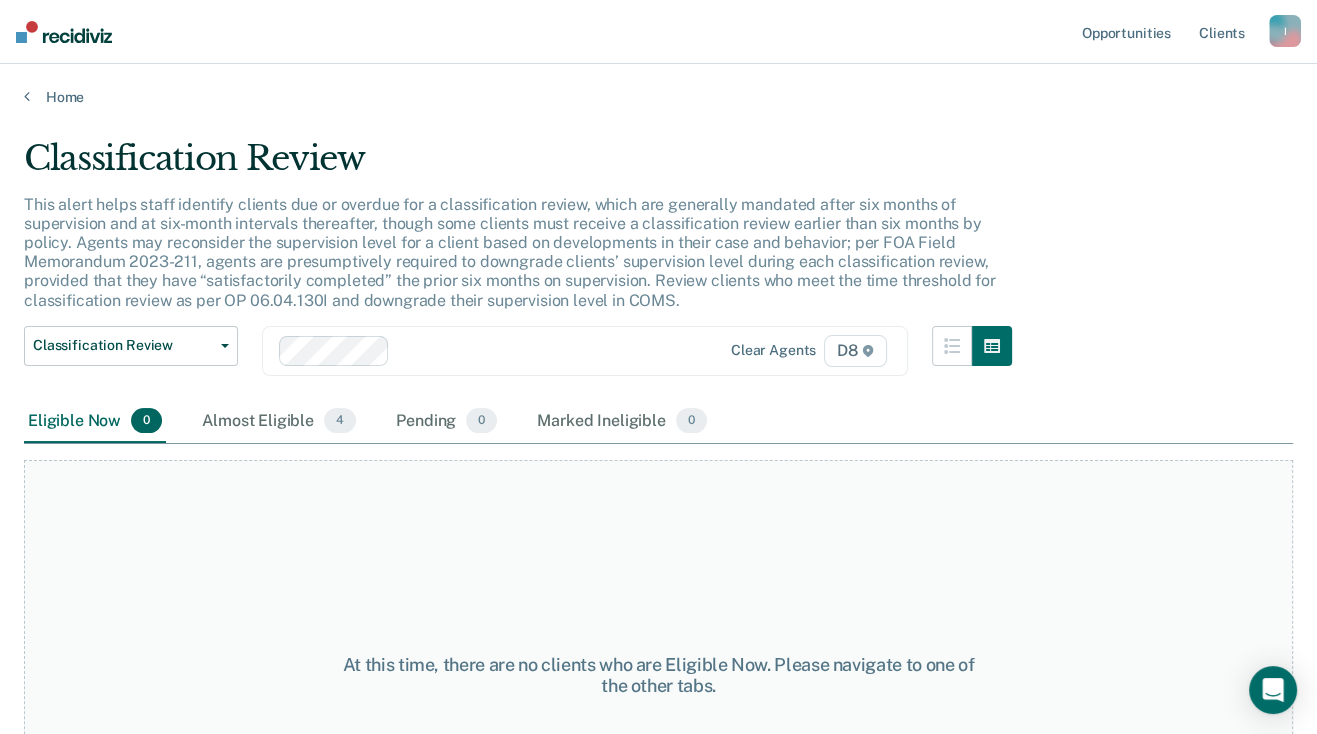 scroll, scrollTop: 0, scrollLeft: 0, axis: both 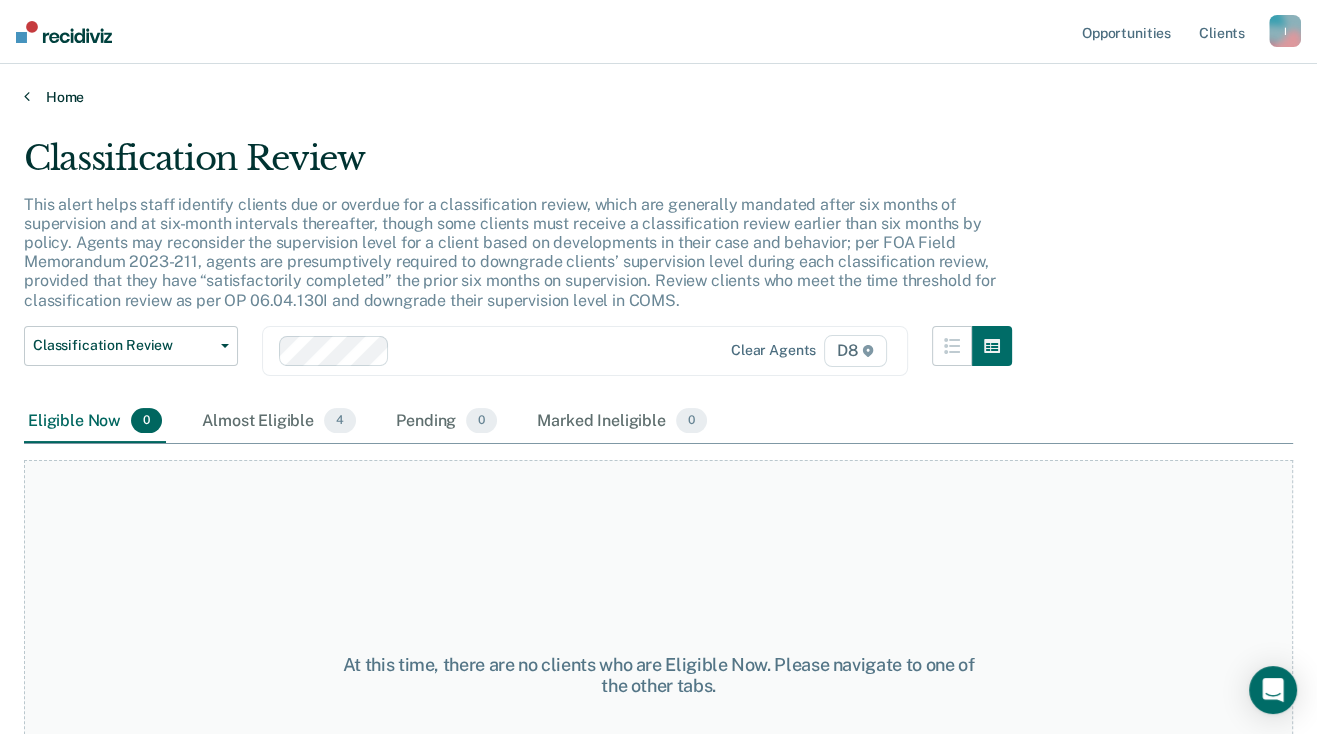 click on "Home" at bounding box center [658, 97] 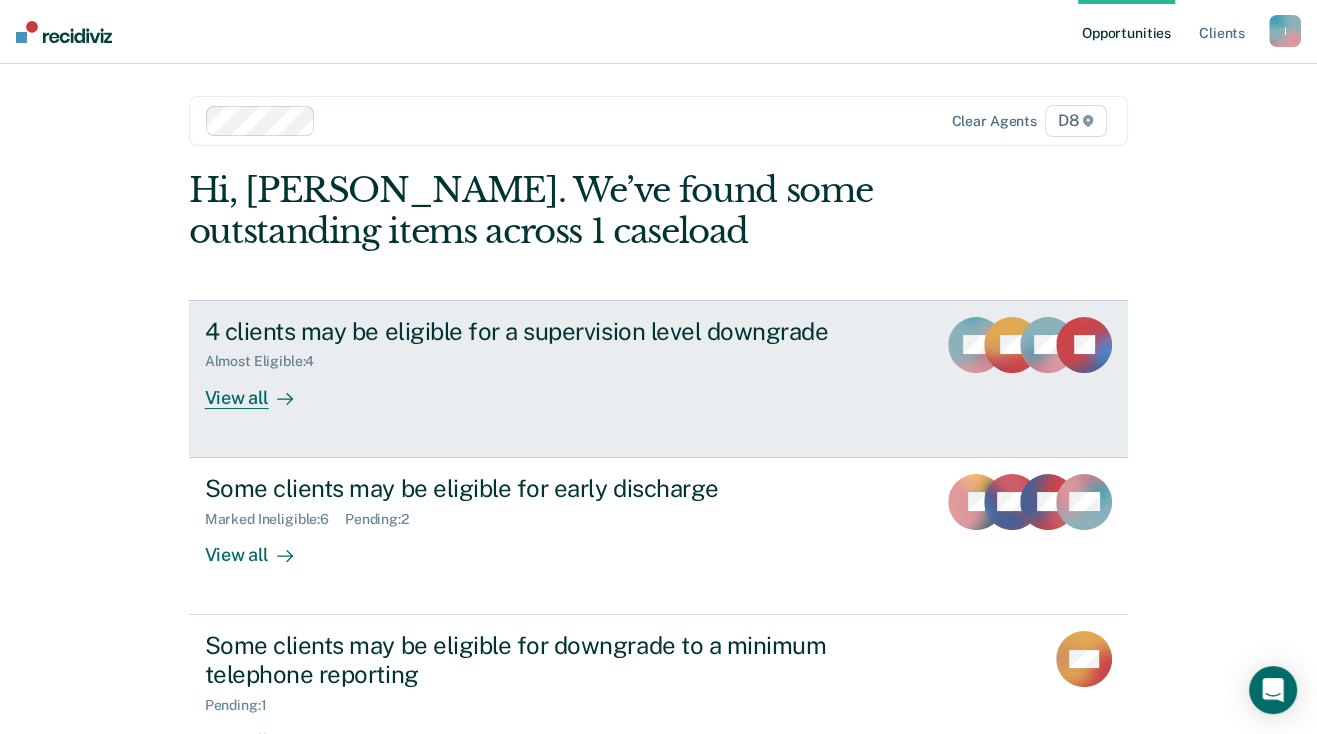 click on "View all" at bounding box center (261, 389) 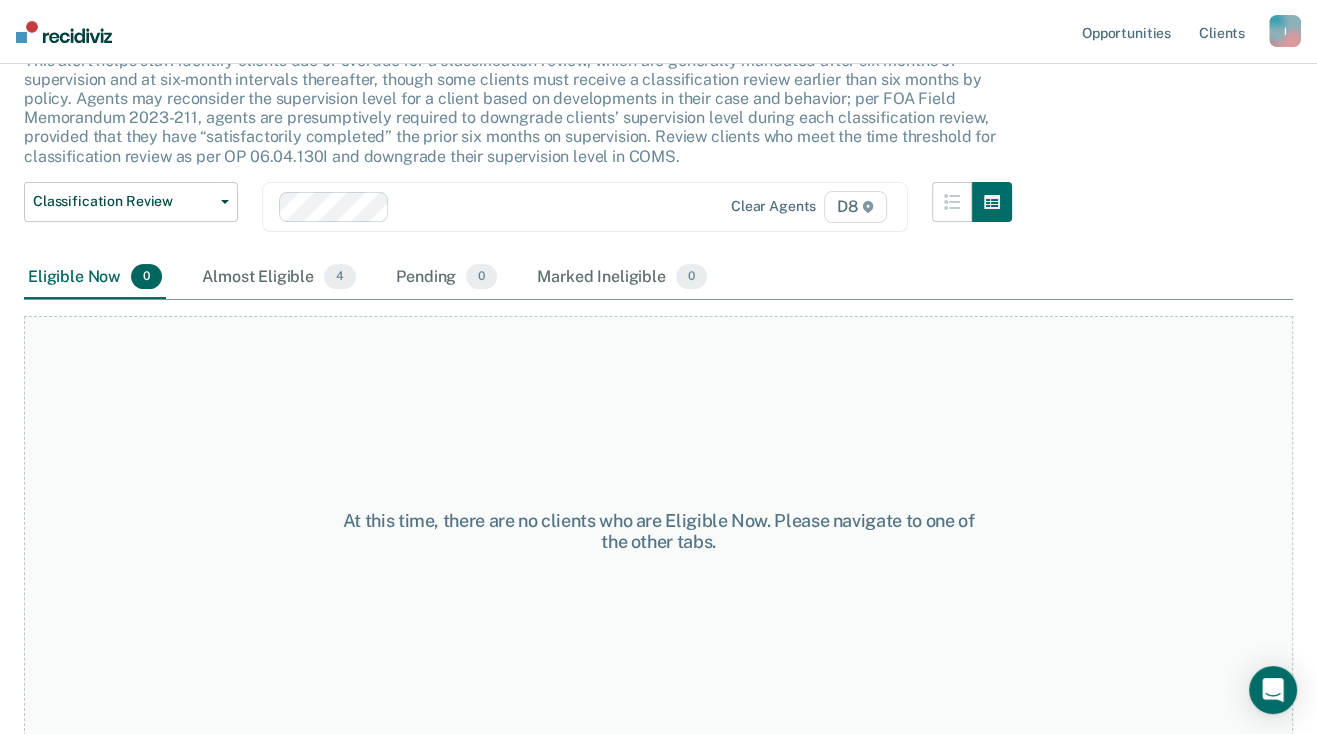 scroll, scrollTop: 154, scrollLeft: 0, axis: vertical 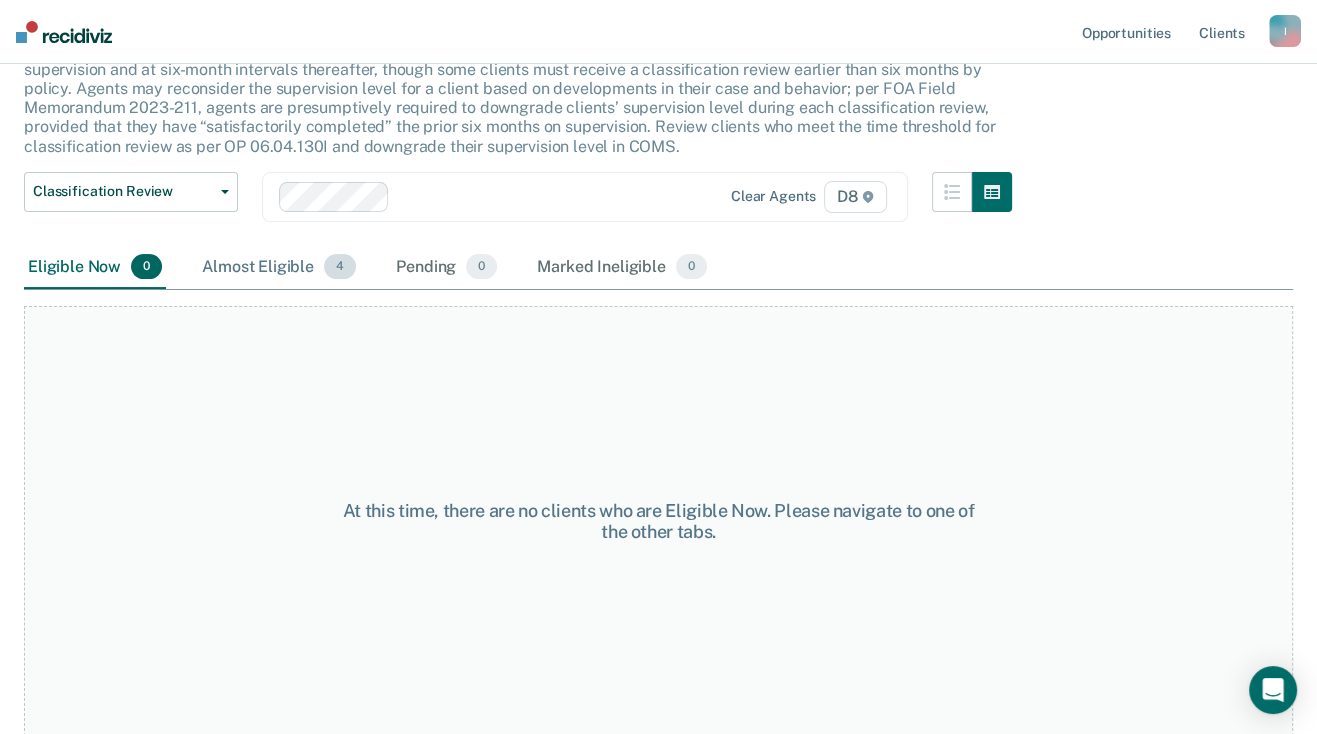 click on "Almost Eligible 4" at bounding box center [279, 268] 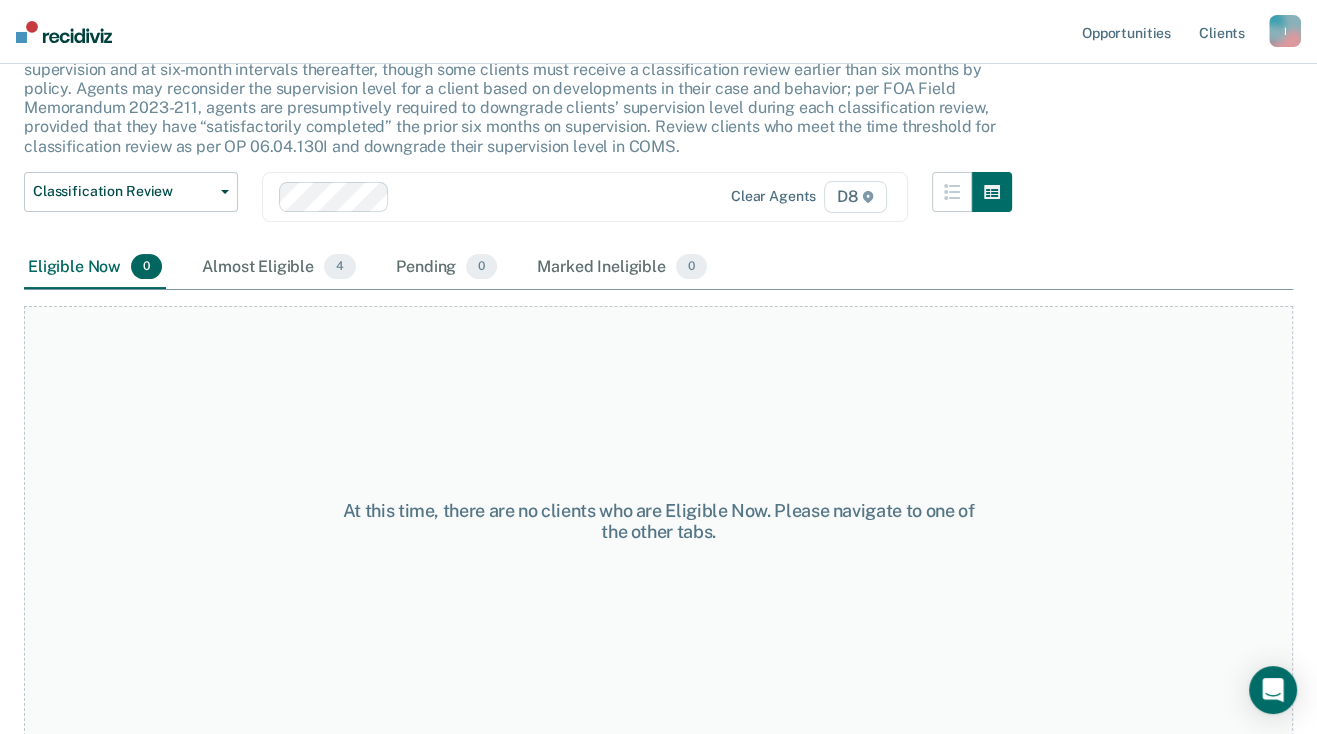 scroll, scrollTop: 107, scrollLeft: 0, axis: vertical 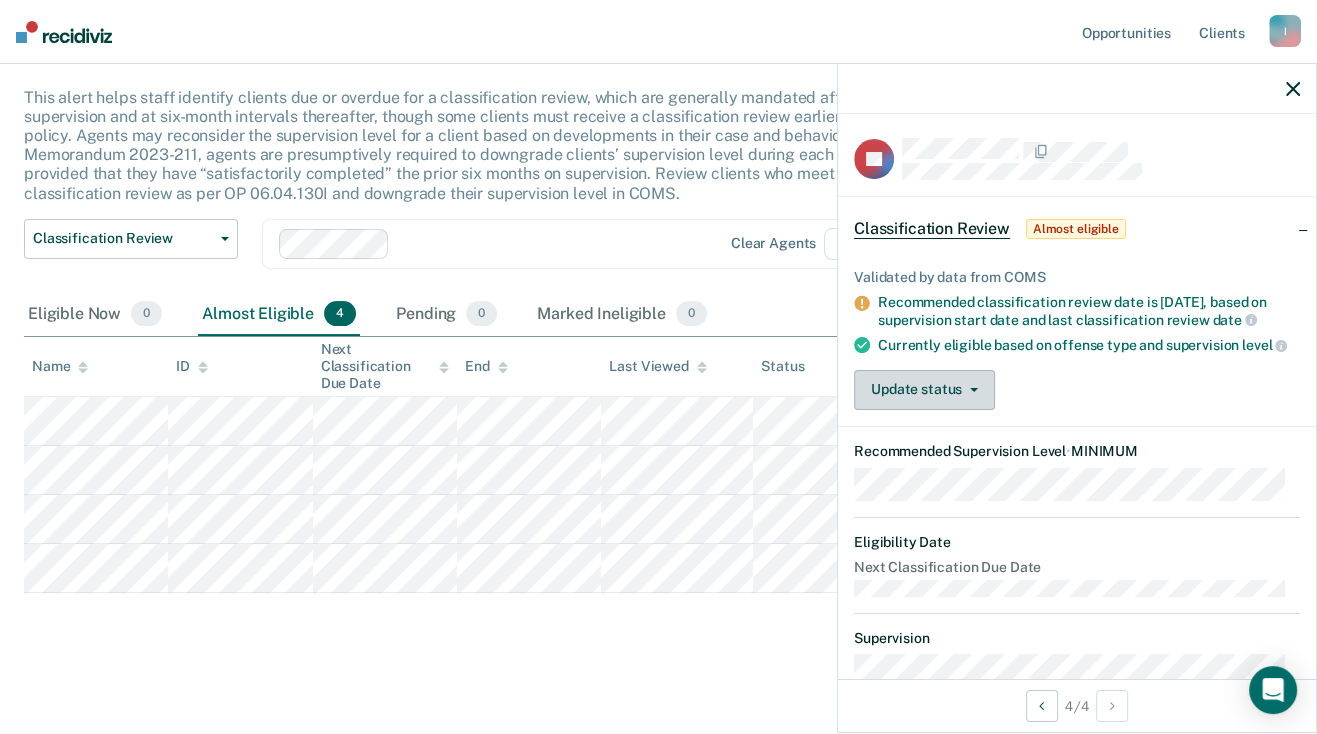click on "Update status" at bounding box center (924, 390) 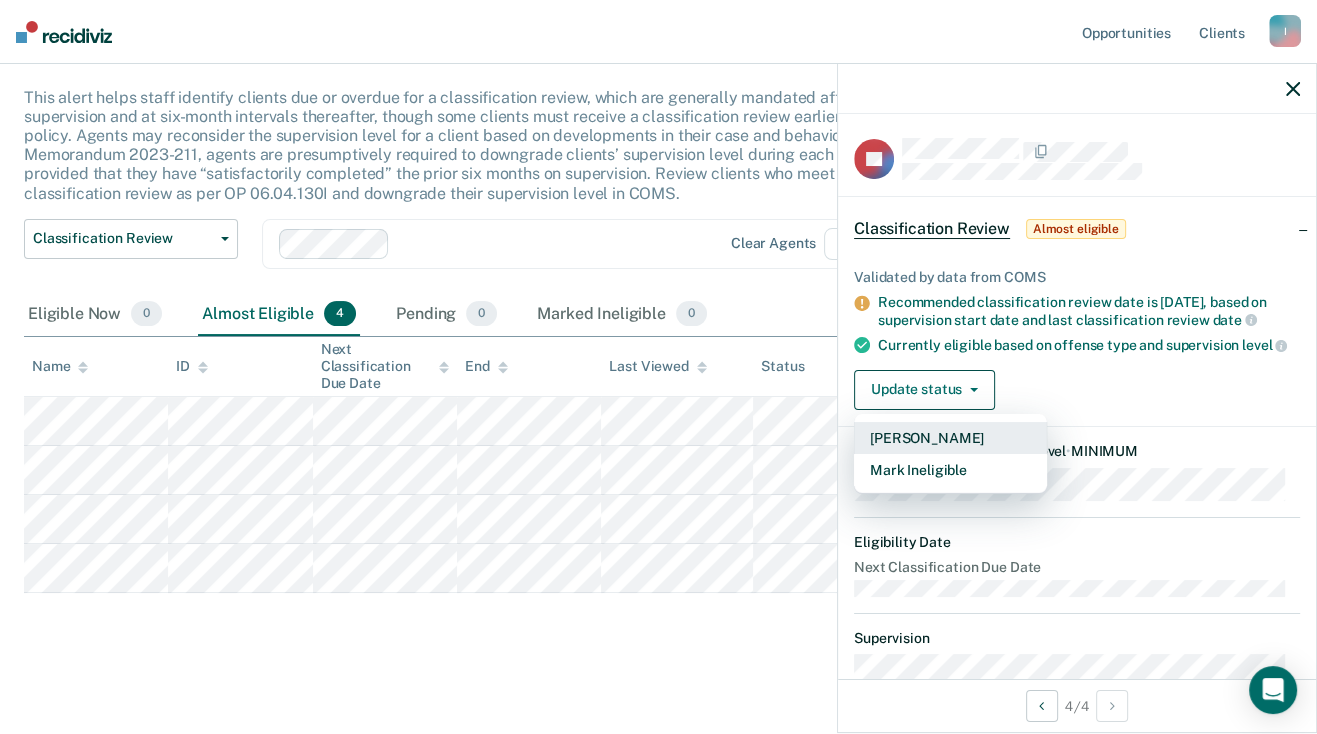 click on "Mark Pending" at bounding box center (950, 438) 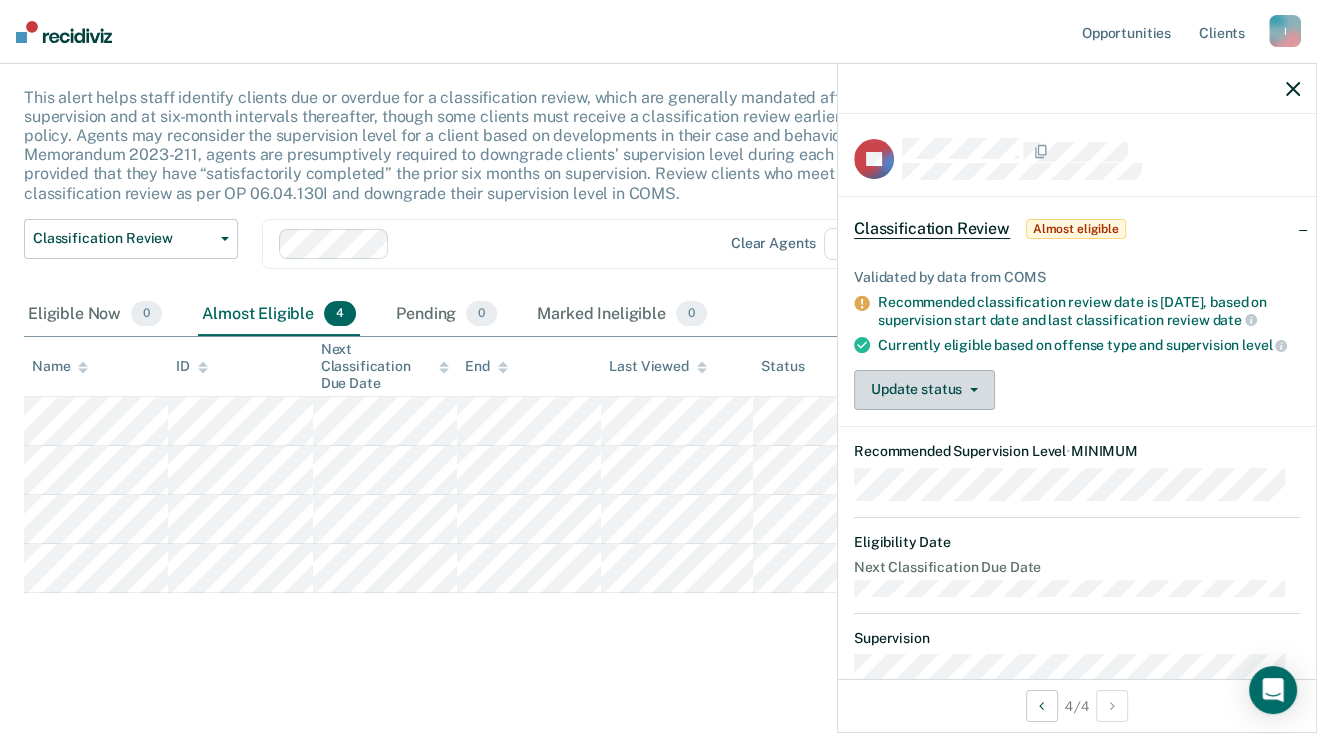 scroll, scrollTop: 58, scrollLeft: 0, axis: vertical 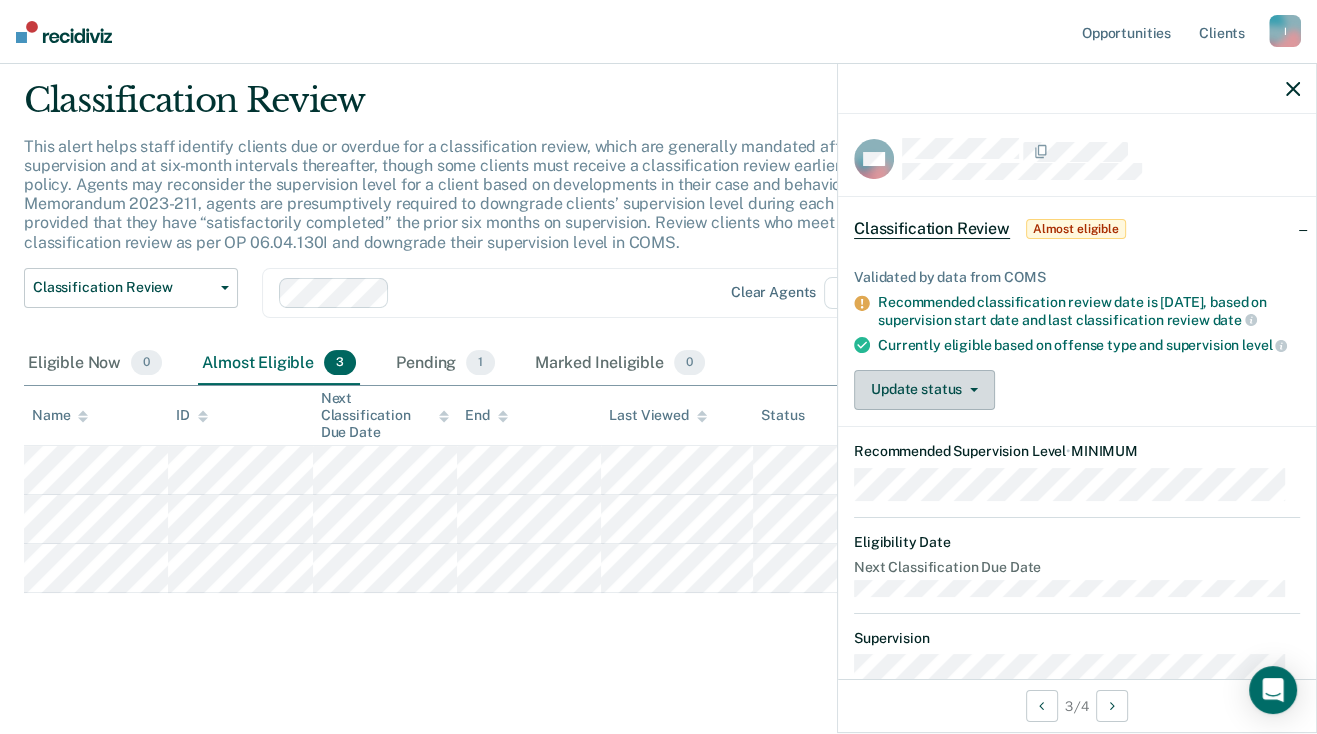 click on "Update status" at bounding box center [924, 390] 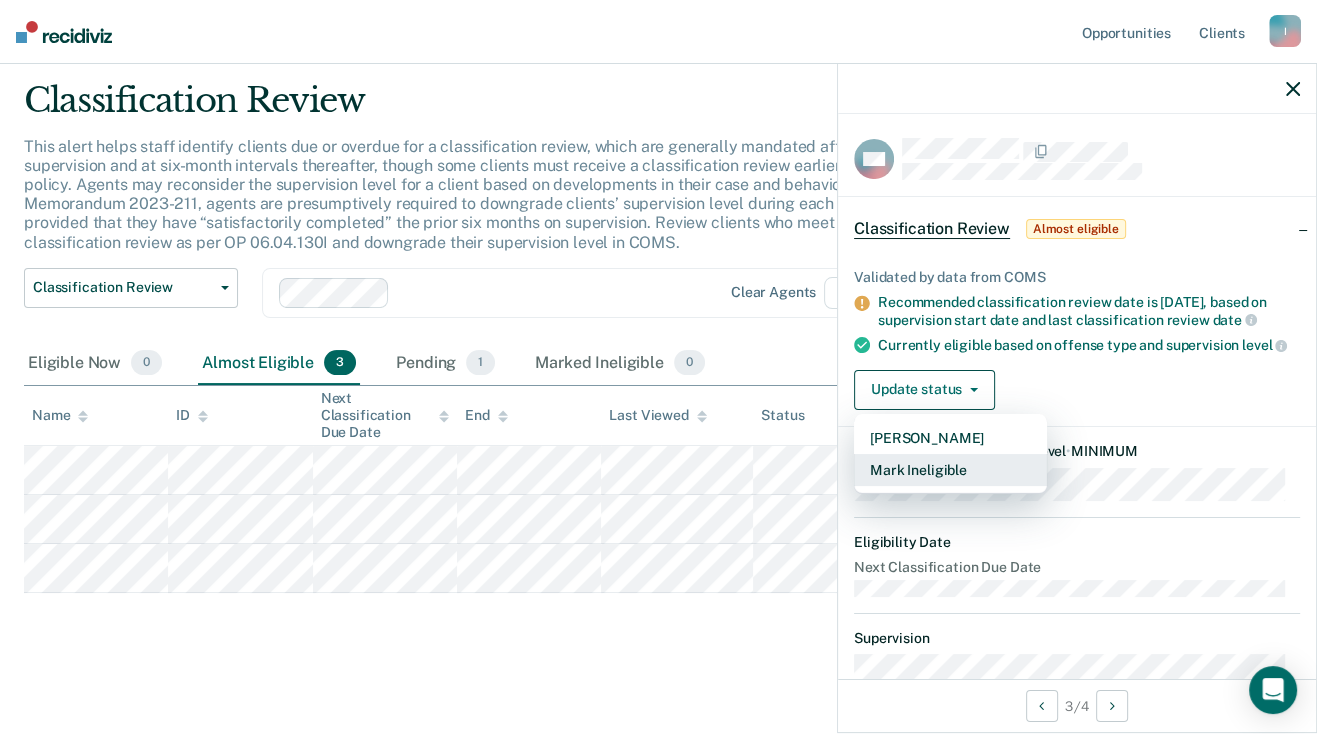 click on "Mark Ineligible" at bounding box center [950, 470] 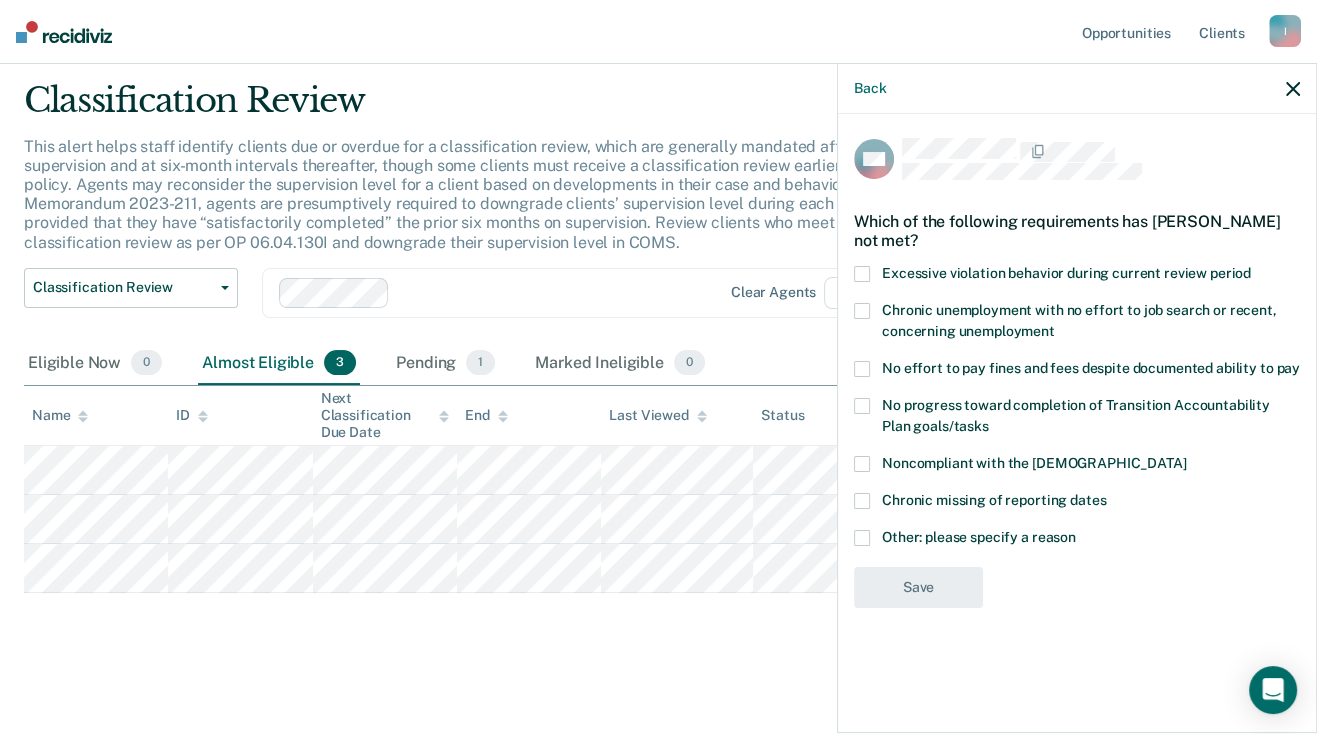 click on "SM   Which of the following requirements has Scott Moulton not met? Excessive violation behavior during current review period Chronic unemployment with no effort to job search or recent, concerning unemployment No effort to pay fines and fees despite documented ability to pay No progress toward completion of Transition Accountability Plan goals/tasks Noncompliant with the order of supervision Chronic missing of reporting dates Other: please specify a reason Save" at bounding box center (1077, 421) 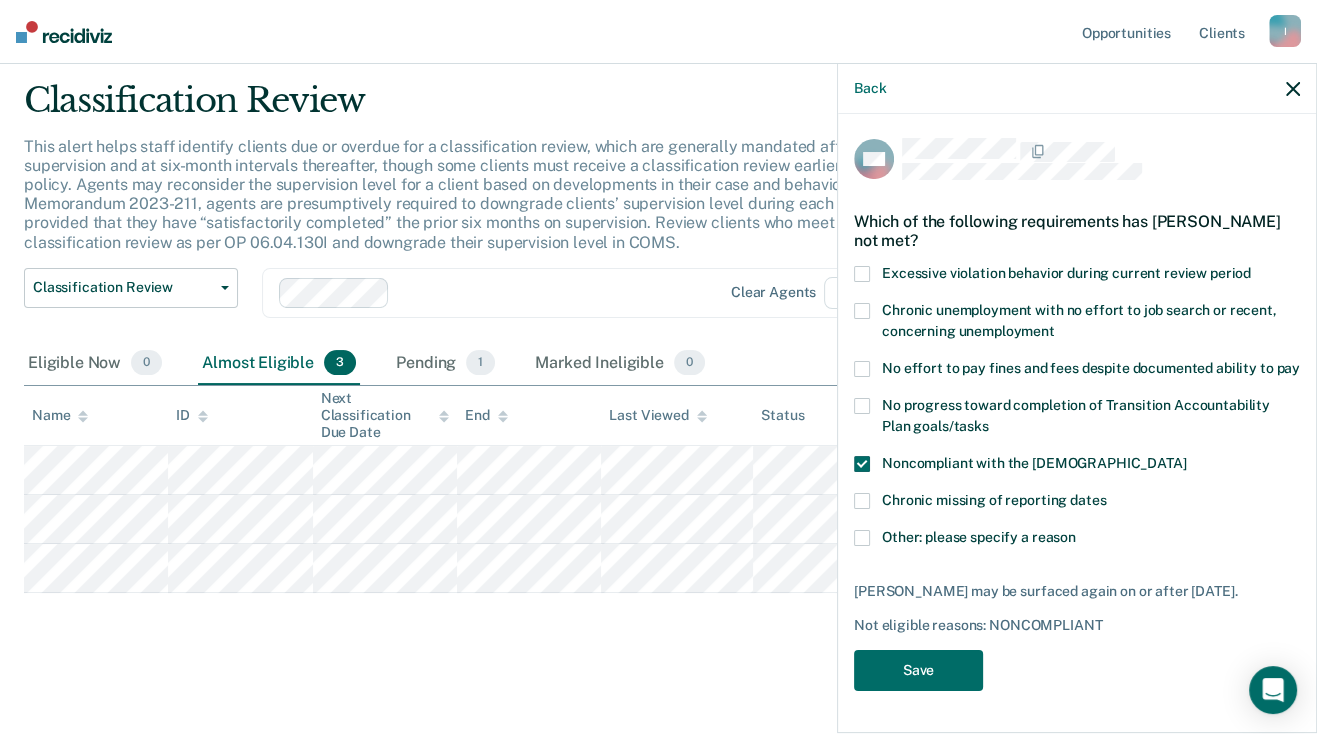 click at bounding box center (862, 538) 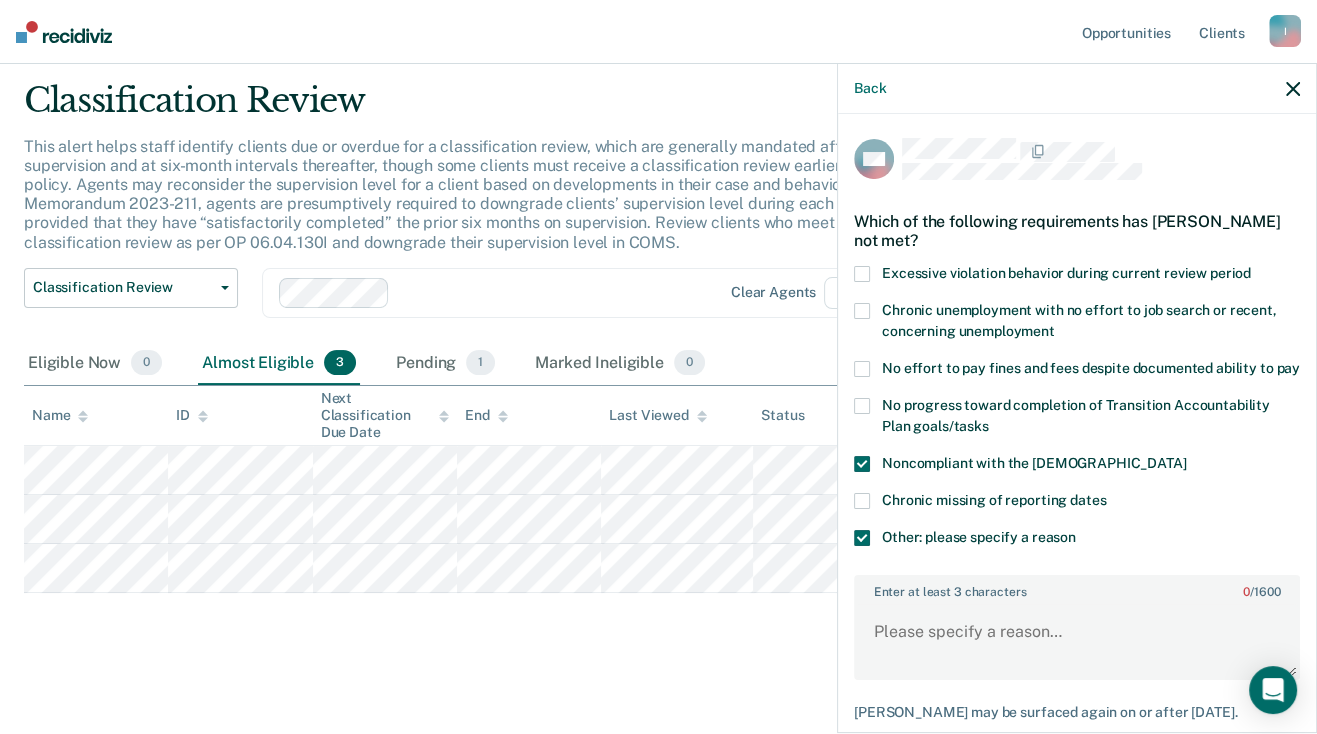 click at bounding box center [862, 538] 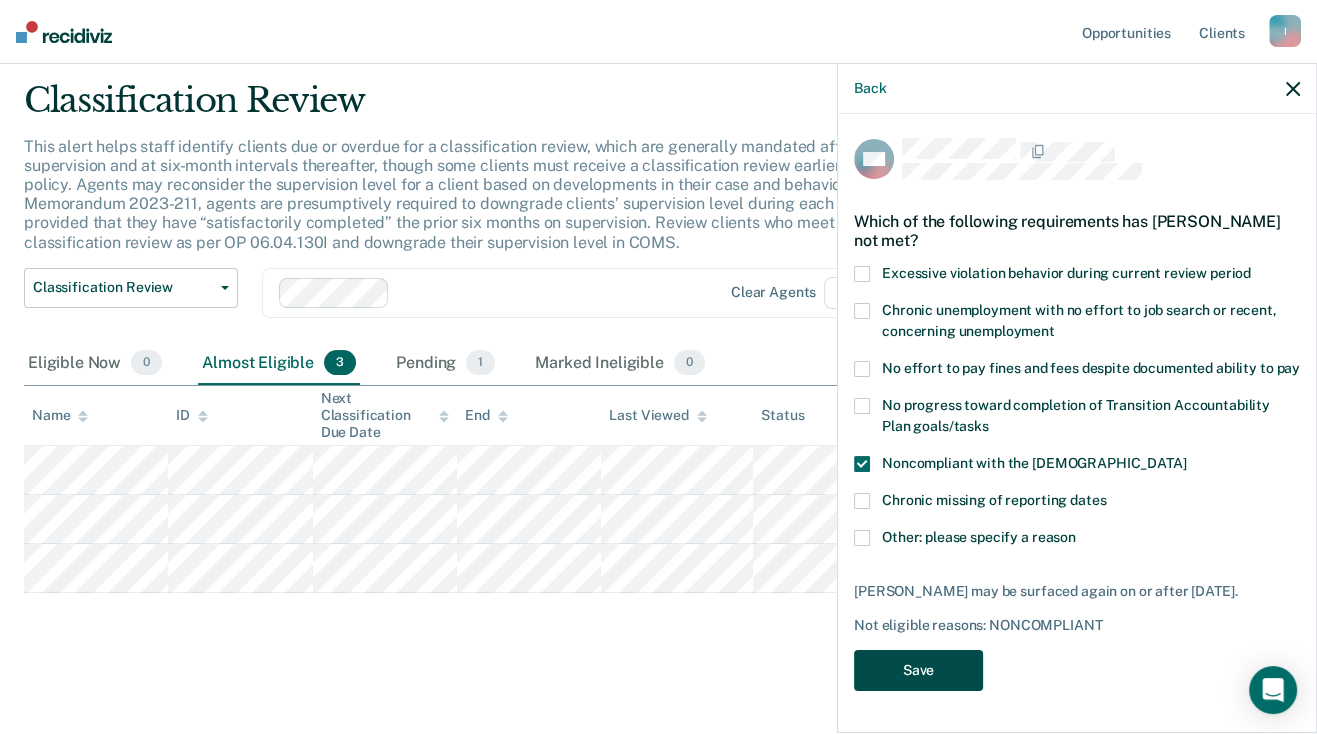 click on "Save" at bounding box center [918, 670] 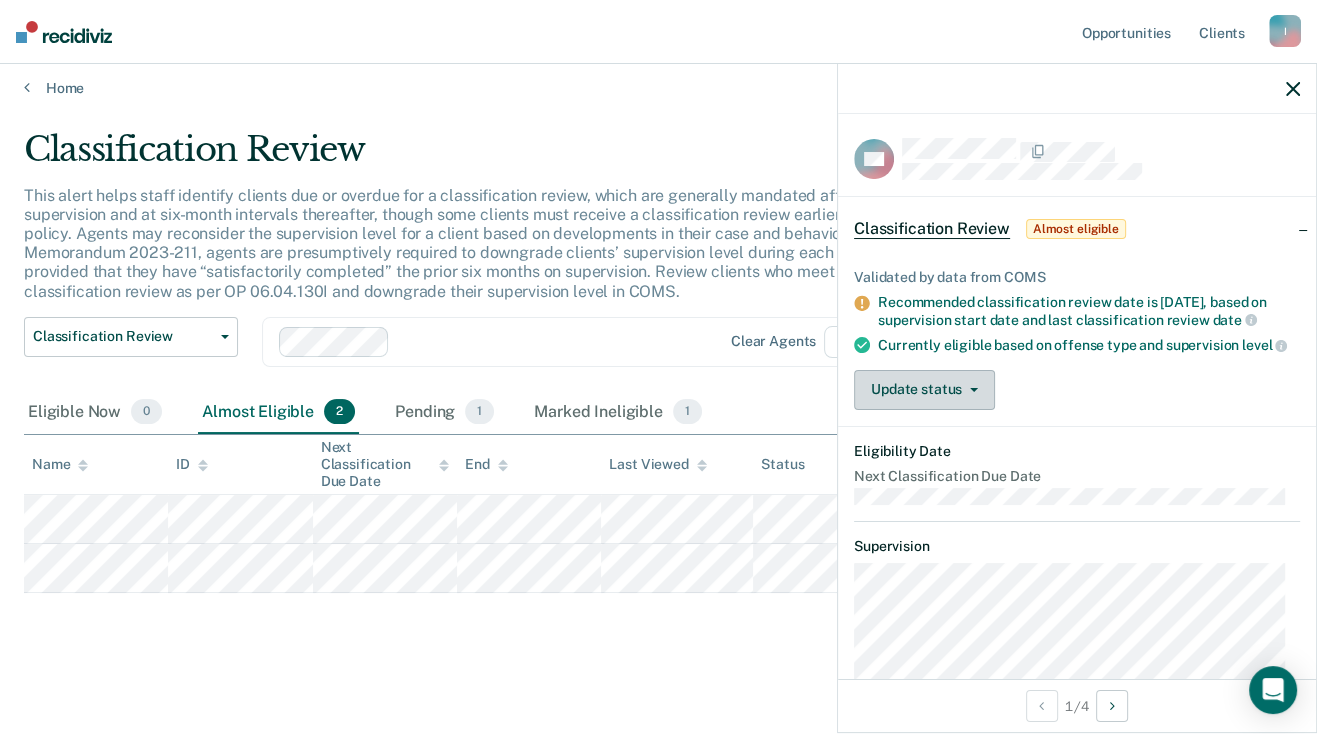 click on "Update status" at bounding box center (924, 390) 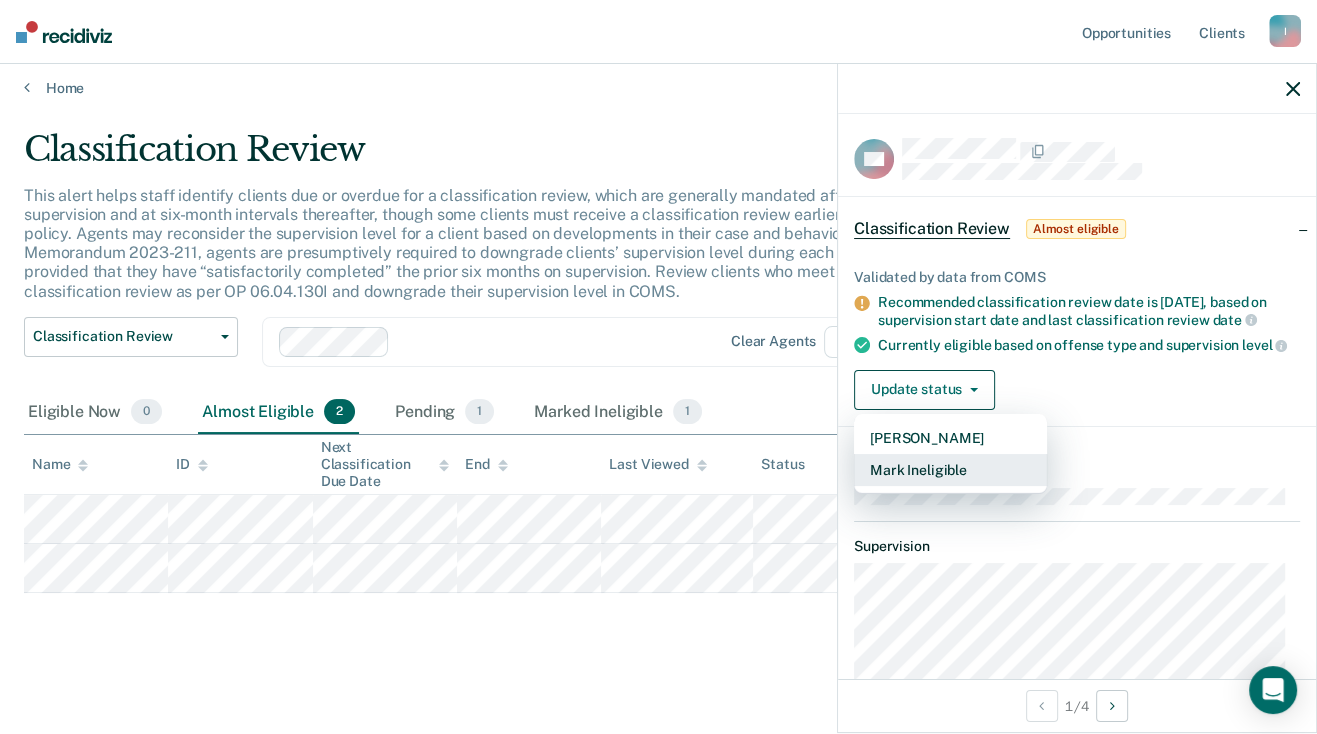 click on "Mark Ineligible" at bounding box center (950, 470) 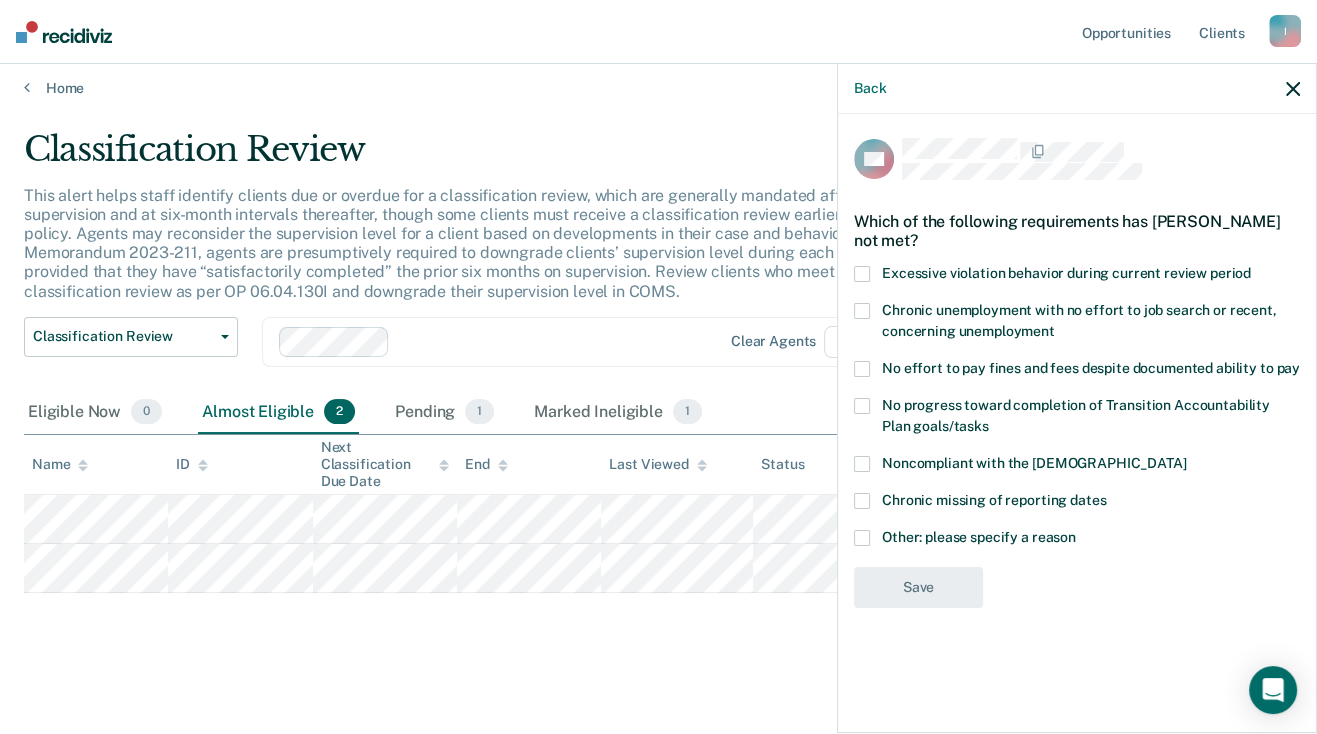 click at bounding box center [862, 464] 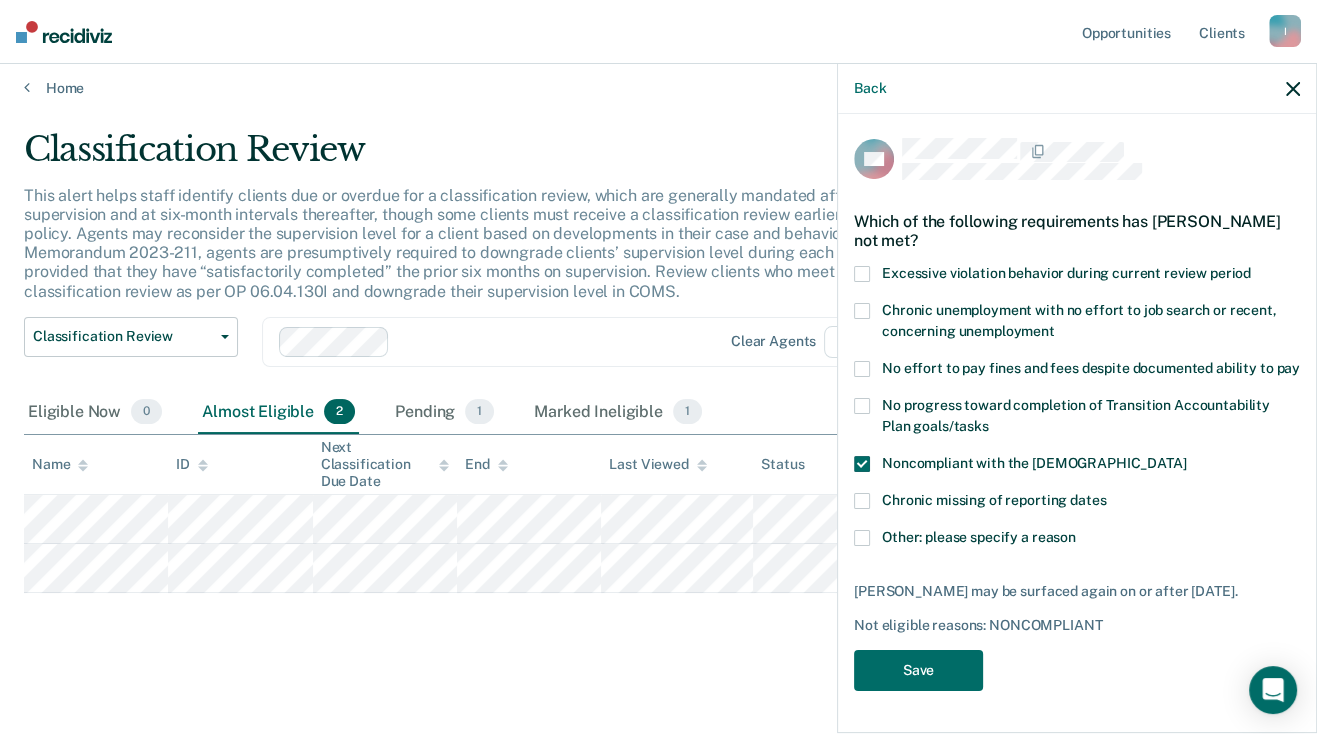 click on "Excessive violation behavior during current review period" at bounding box center (1077, 284) 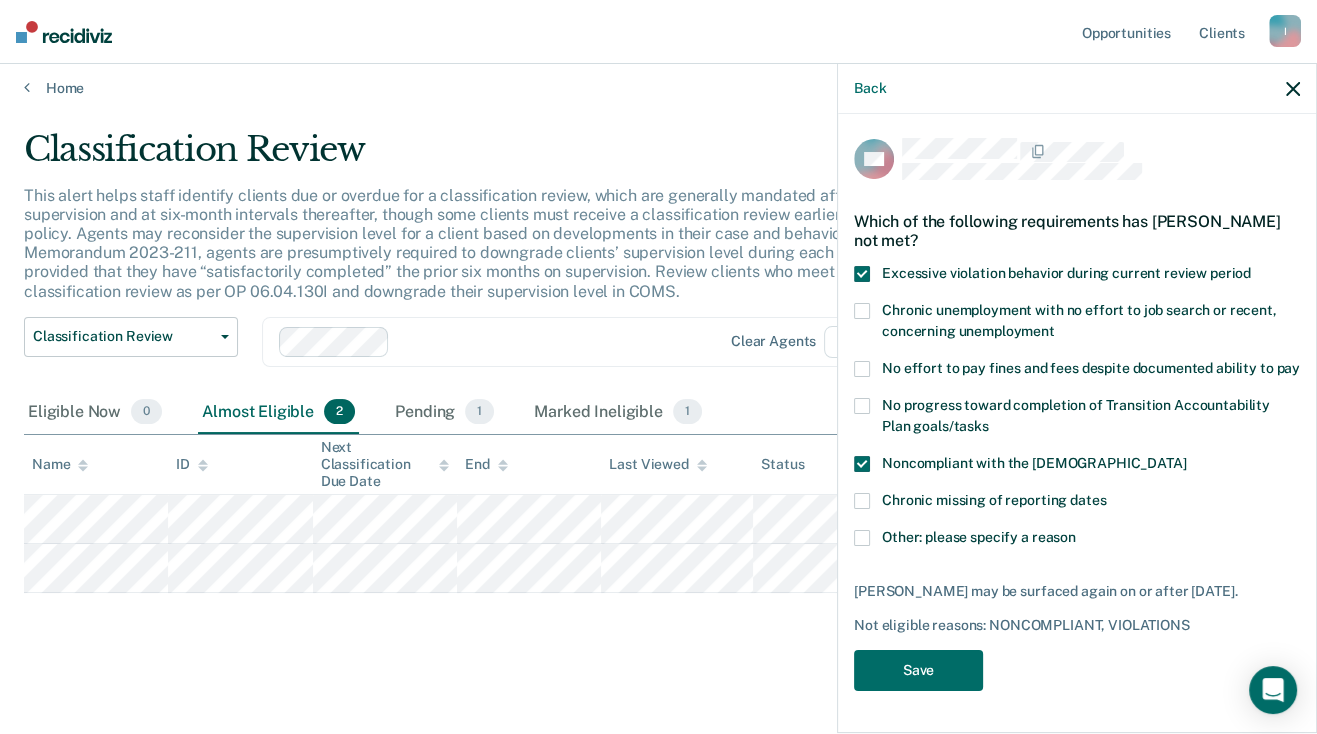 click on "Excessive violation behavior during current review period" at bounding box center (1077, 276) 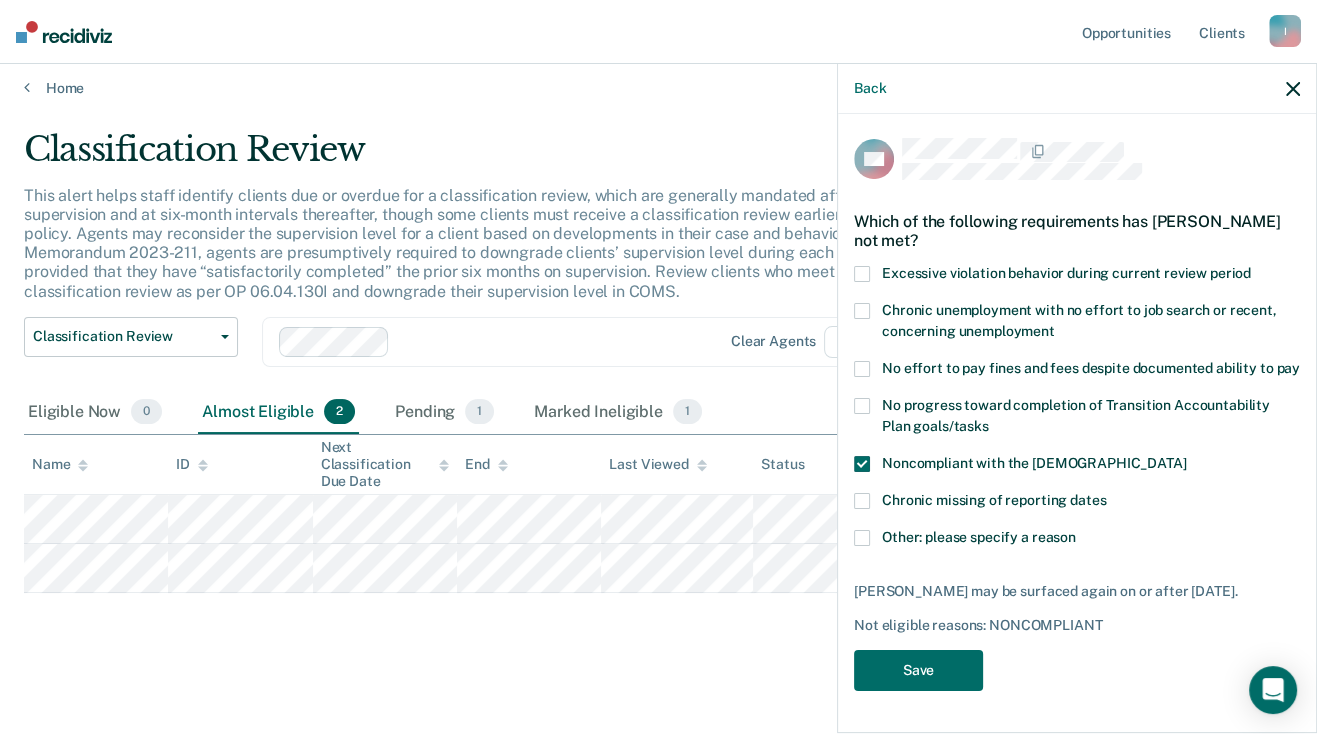 click at bounding box center [862, 311] 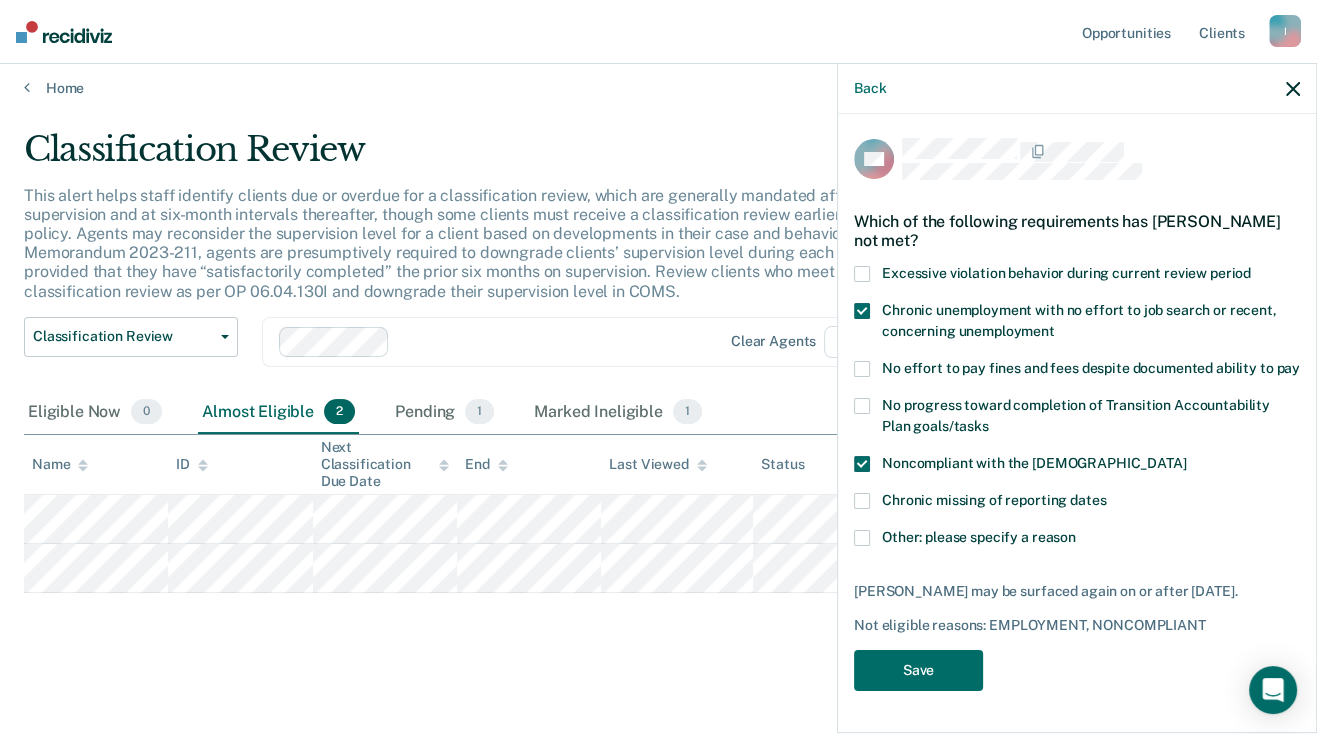 click at bounding box center (862, 538) 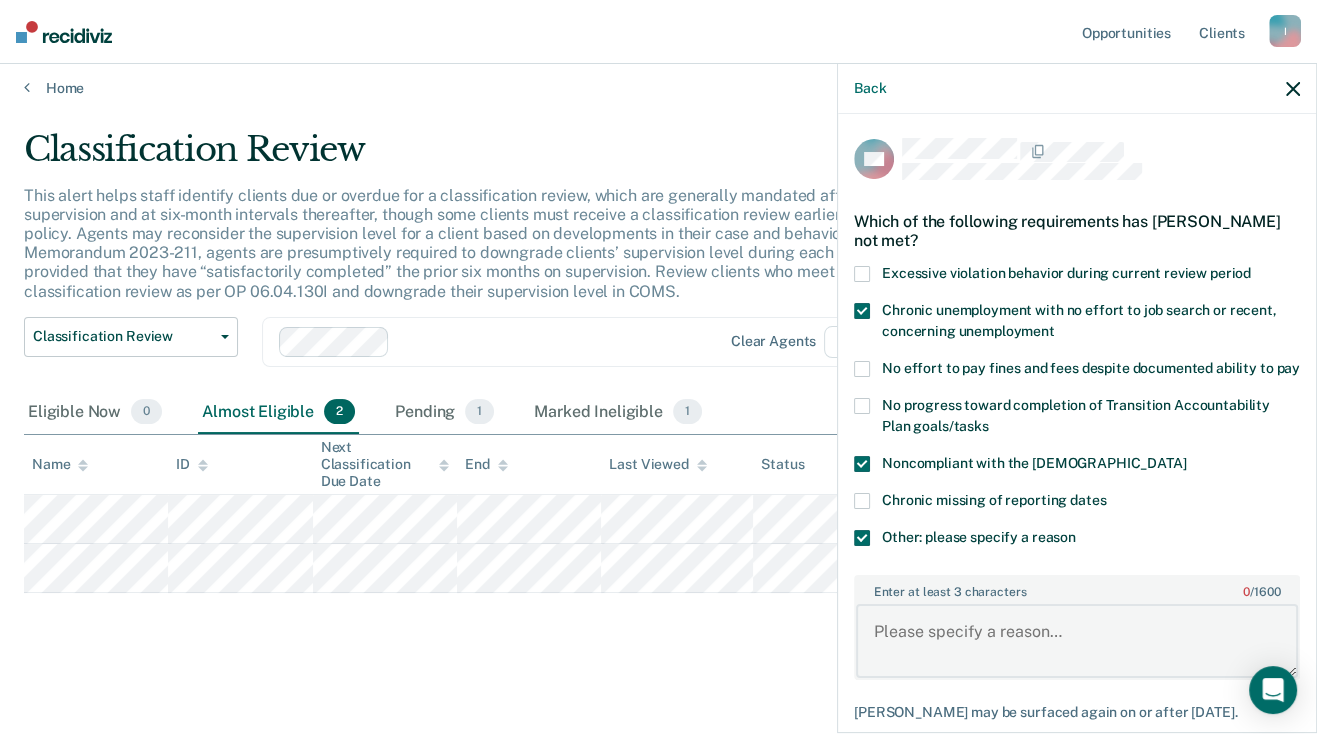 click on "Enter at least 3 characters 0  /  1600" at bounding box center [1077, 641] 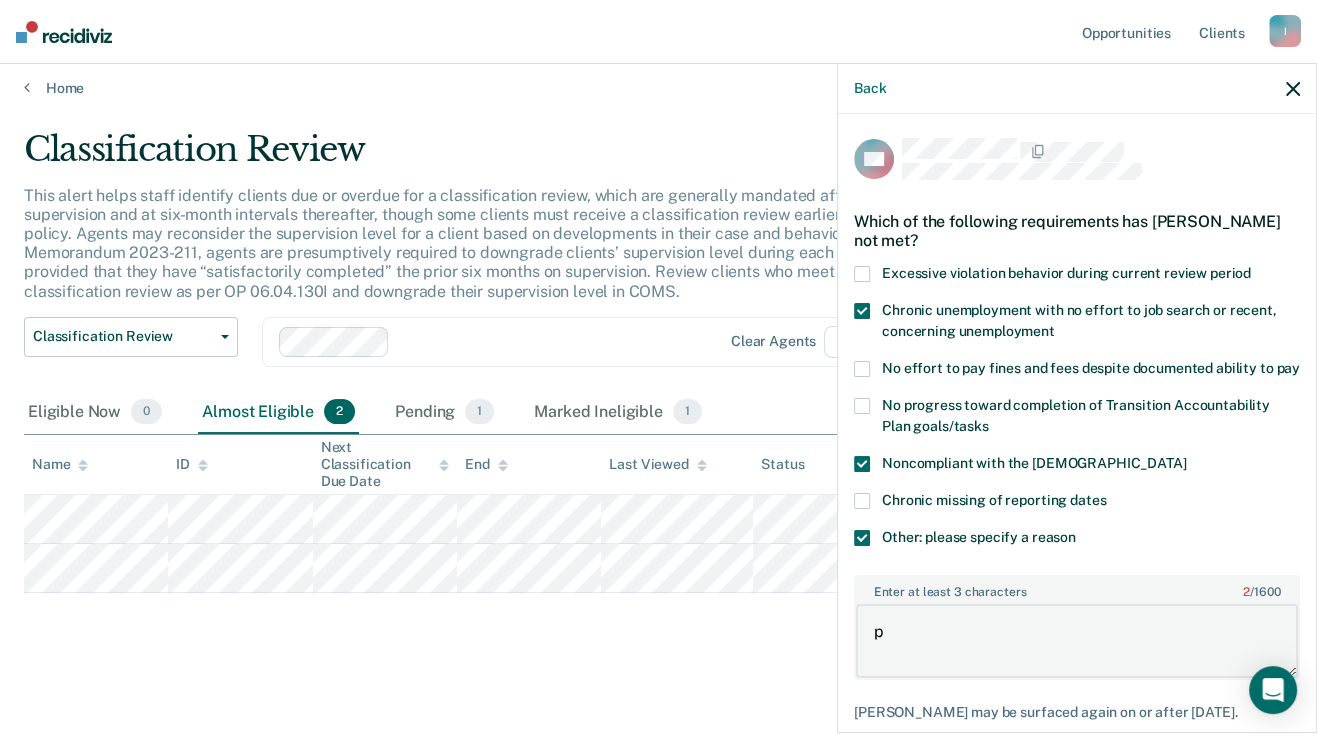 type on "p" 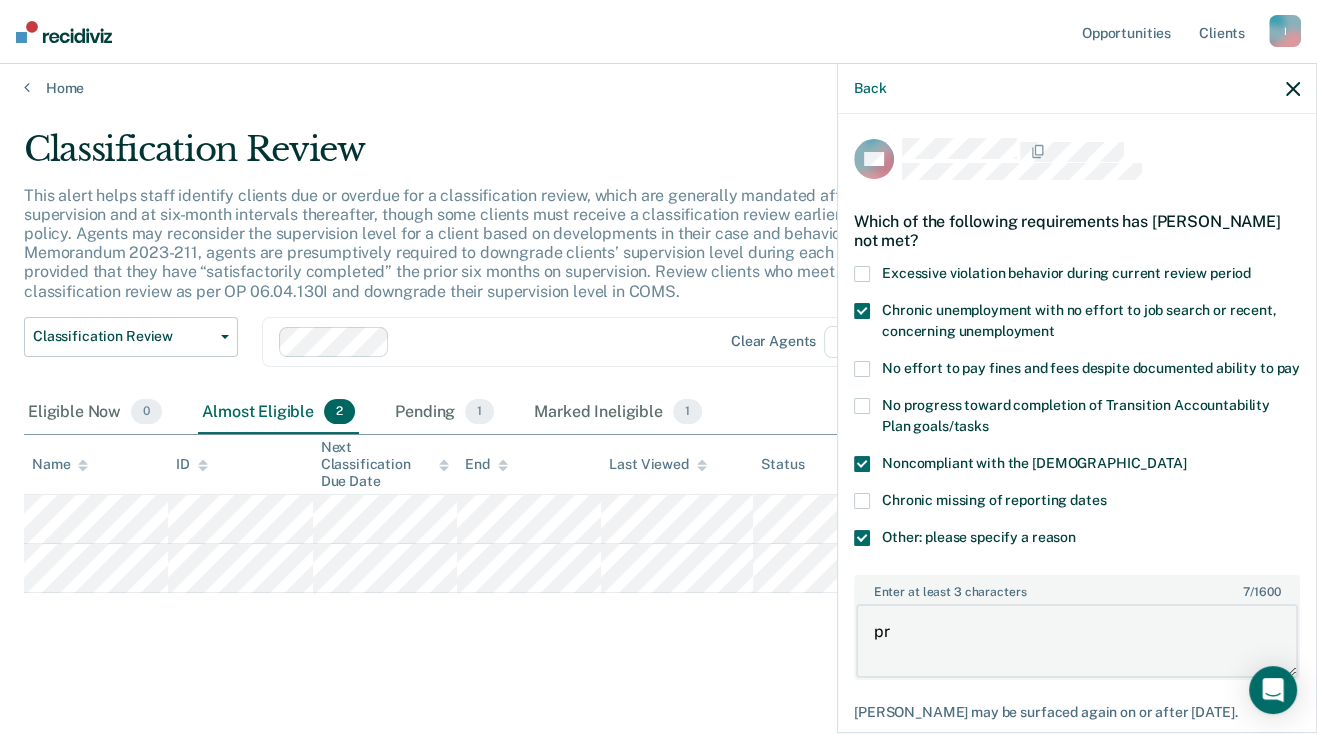 type on "p" 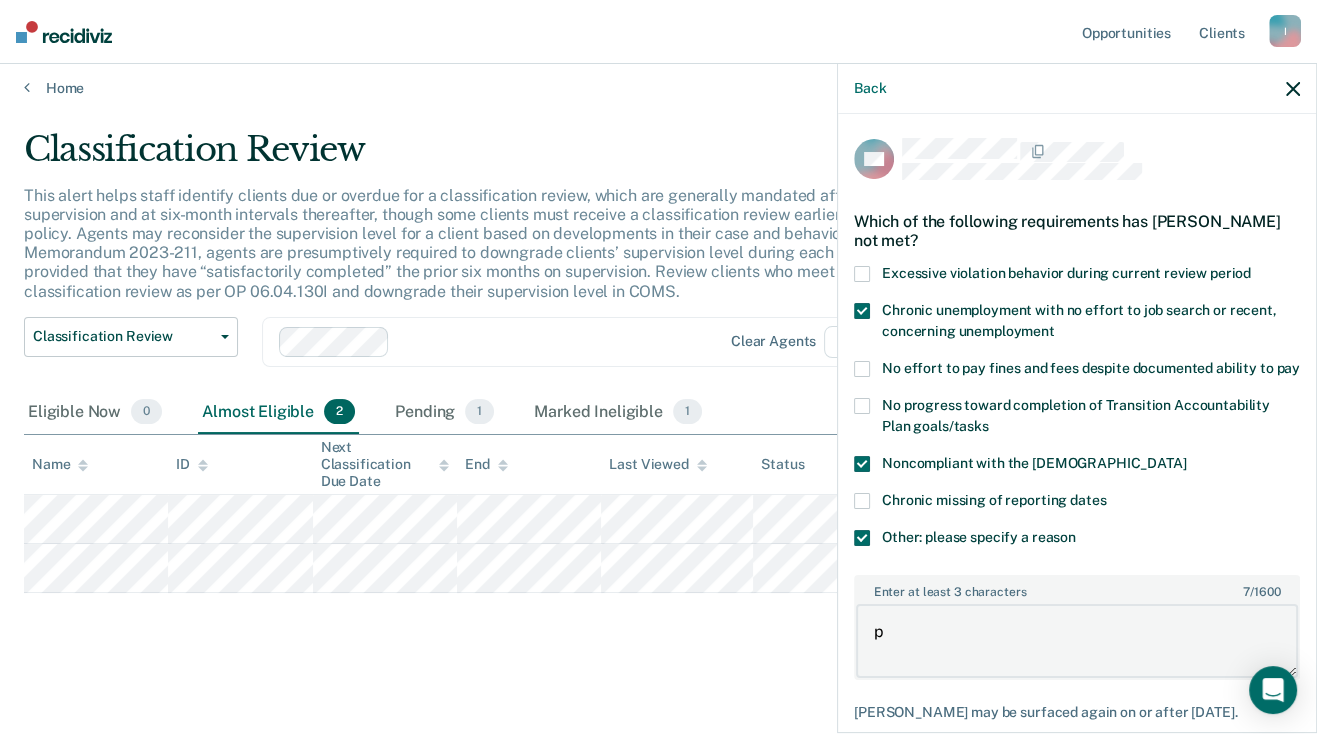type 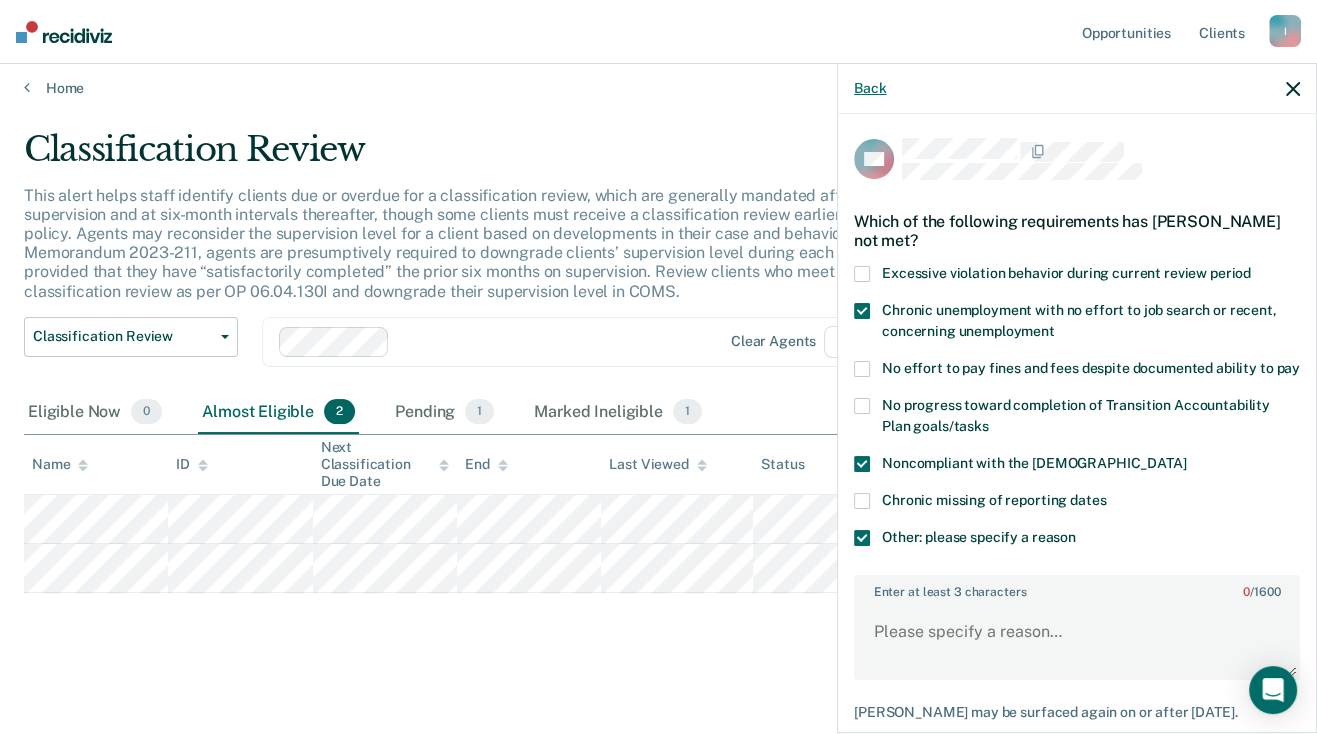 type 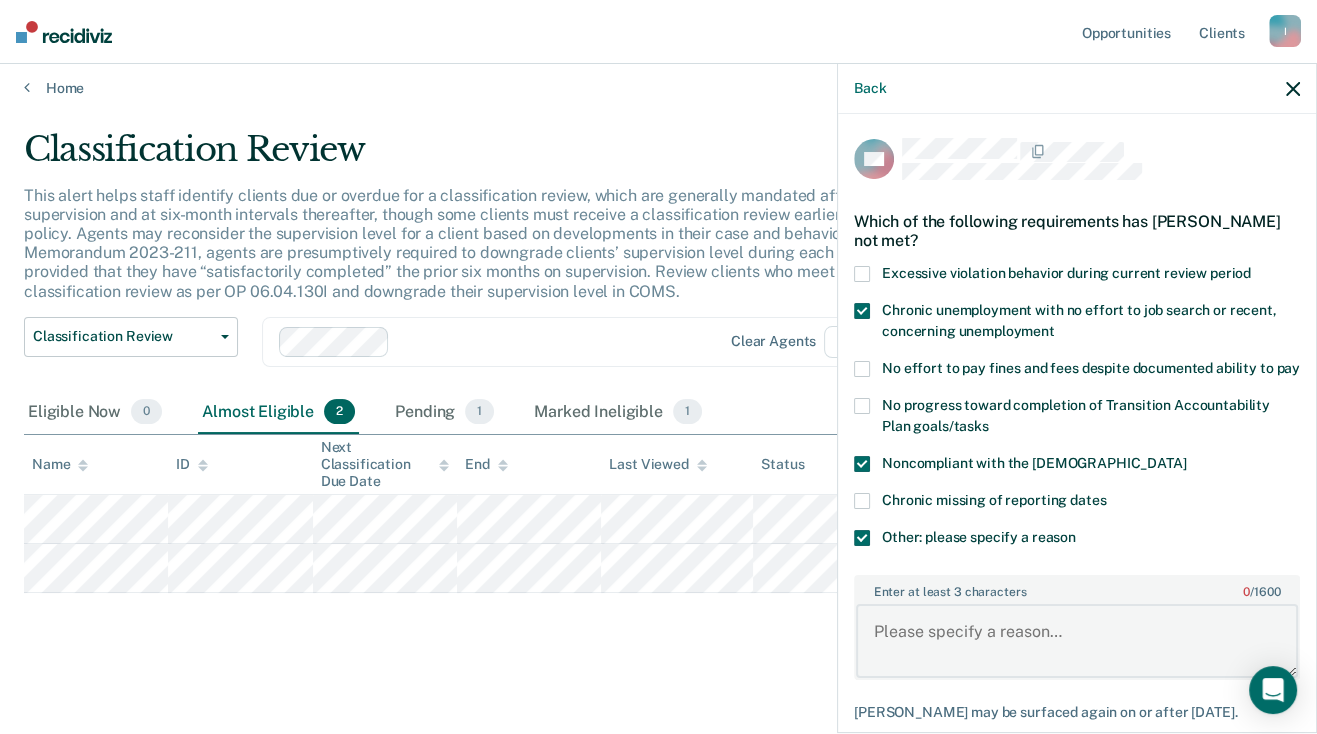 click on "Enter at least 3 characters 0  /  1600" at bounding box center (1077, 641) 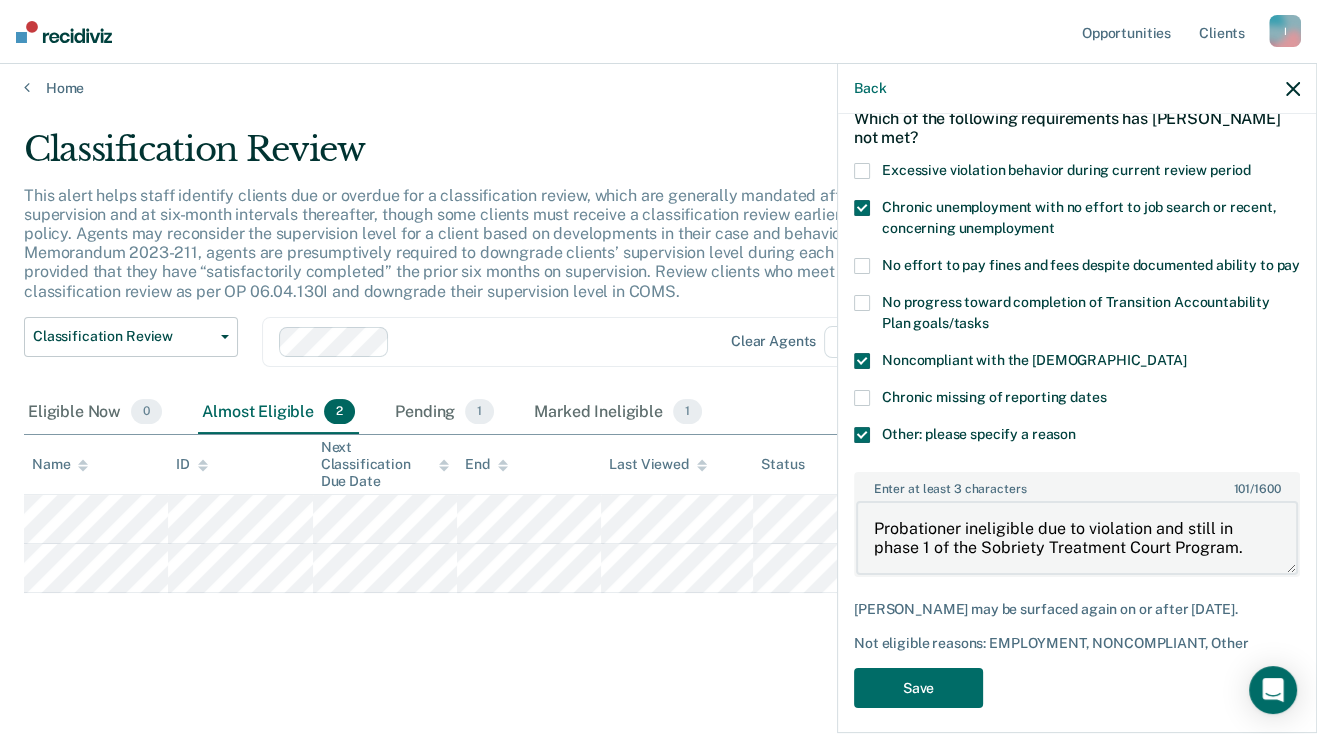 scroll, scrollTop: 134, scrollLeft: 0, axis: vertical 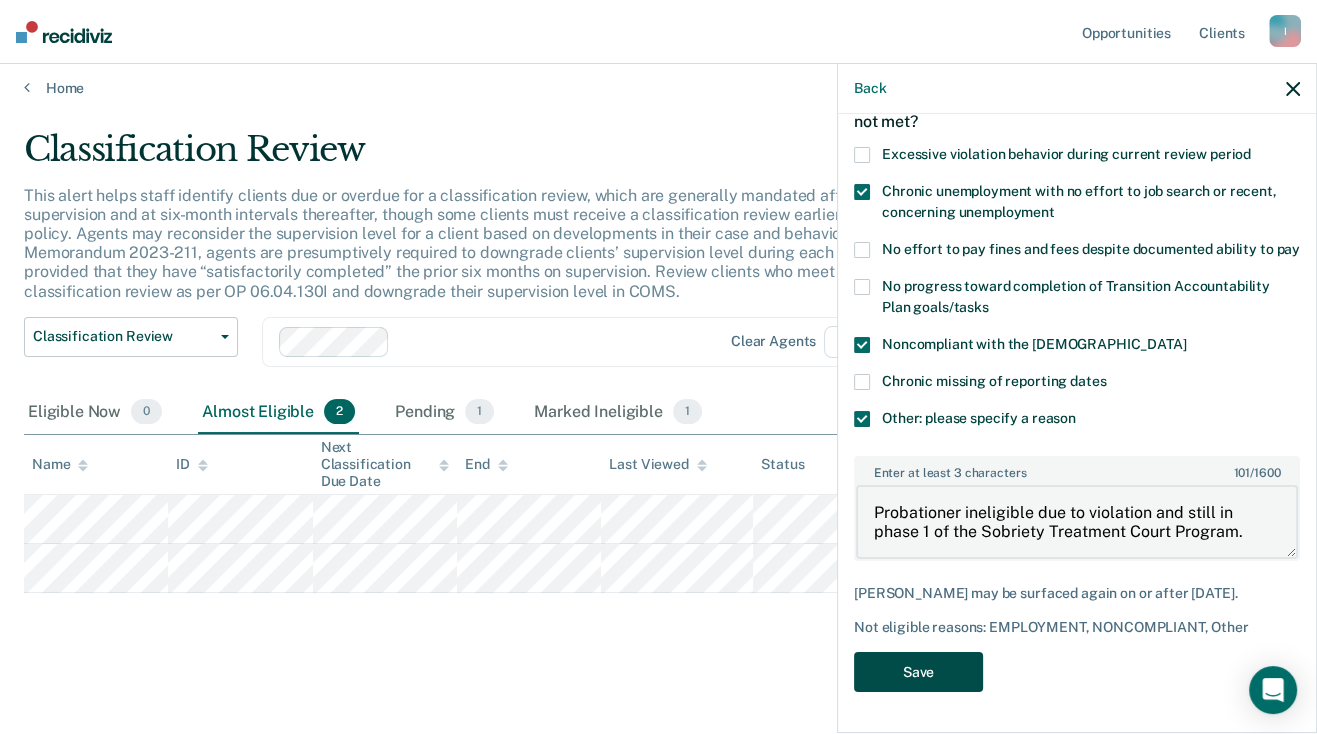 type on "Probationer ineligible due to violation and still in phase 1 of the Sobriety Treatment Court Program." 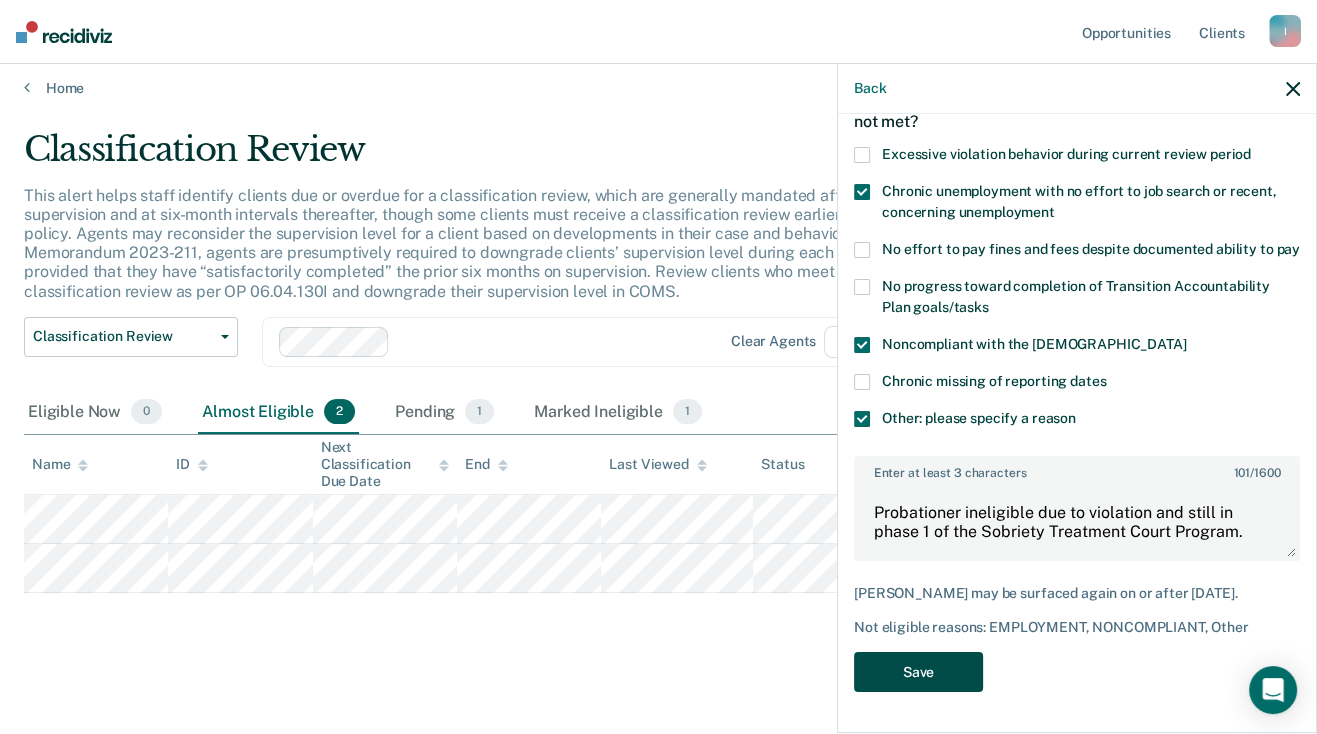 click on "Save" at bounding box center (918, 672) 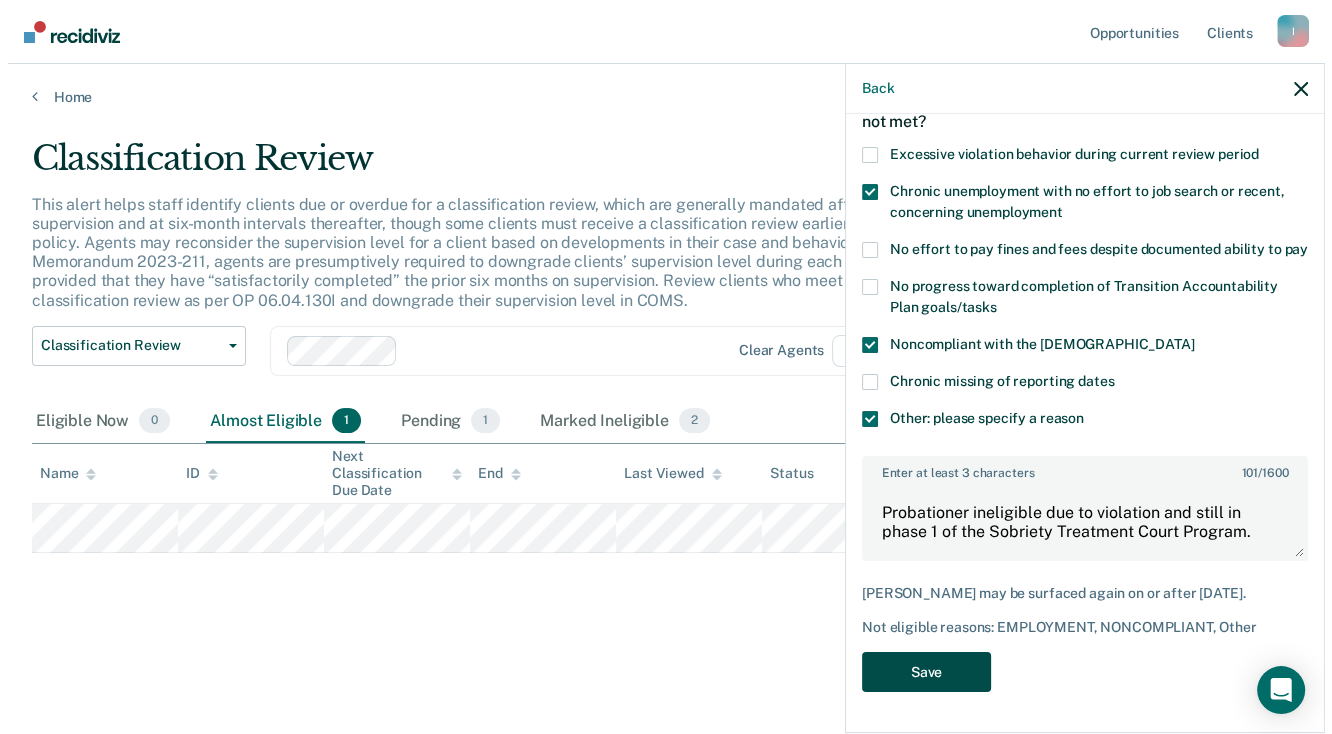 scroll, scrollTop: 0, scrollLeft: 0, axis: both 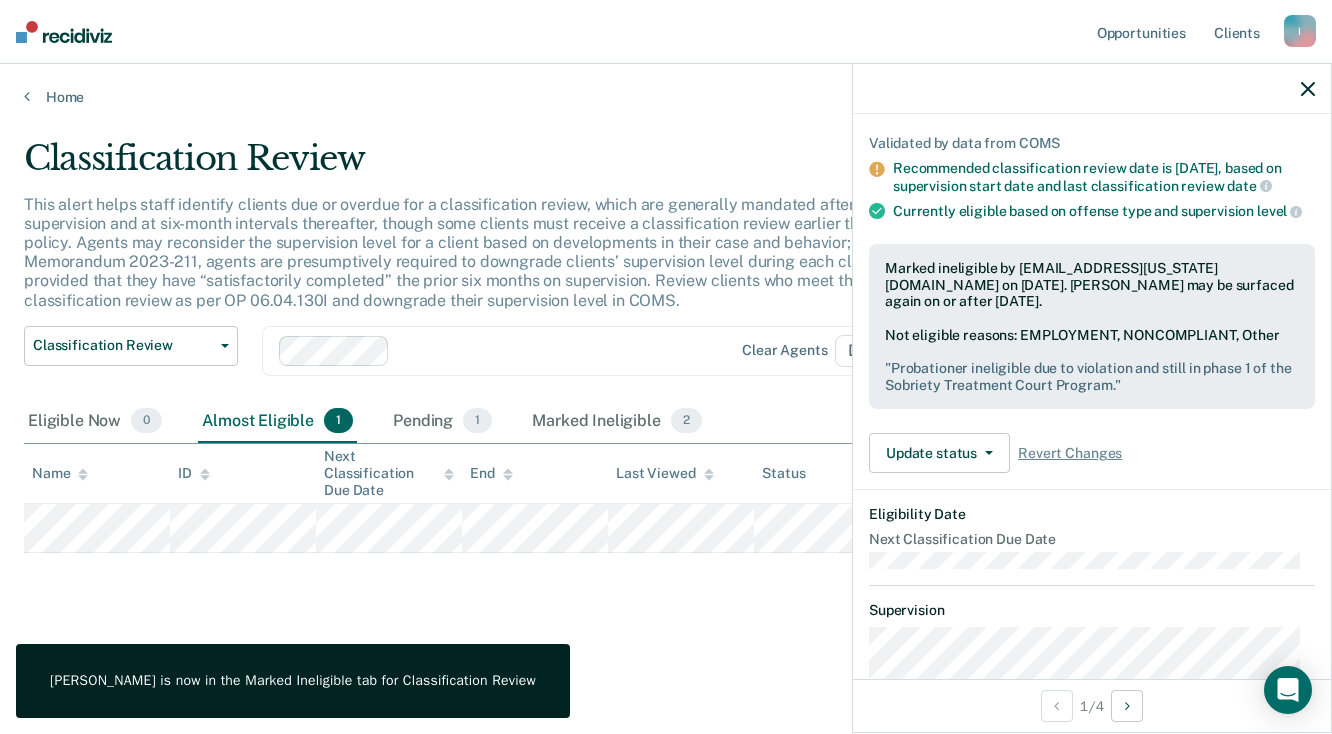 click on "Classification Review   This alert helps staff identify clients due or overdue for a classification review, which are generally mandated after six months of supervision and at six-month intervals thereafter, though some clients must receive a classification review earlier than six months by policy. Agents may reconsider the supervision level for a client based on developments in their case and behavior; per FOA Field Memorandum 2023-211, agents are presumptively required to downgrade clients’ supervision level during each classification review, provided that they have “satisfactorily completed” the prior six months on supervision. Review clients who meet the time threshold for classification review as per OP 06.04.130I and downgrade their supervision level in COMS. Classification Review Classification Review Early Discharge Minimum Telephone Reporting Overdue for Discharge Supervision Level Mismatch Clear   agents D8   Eligible Now 0 Almost Eligible 1 Pending 1 Marked Ineligible 2 Name ID End Status" at bounding box center (666, 361) 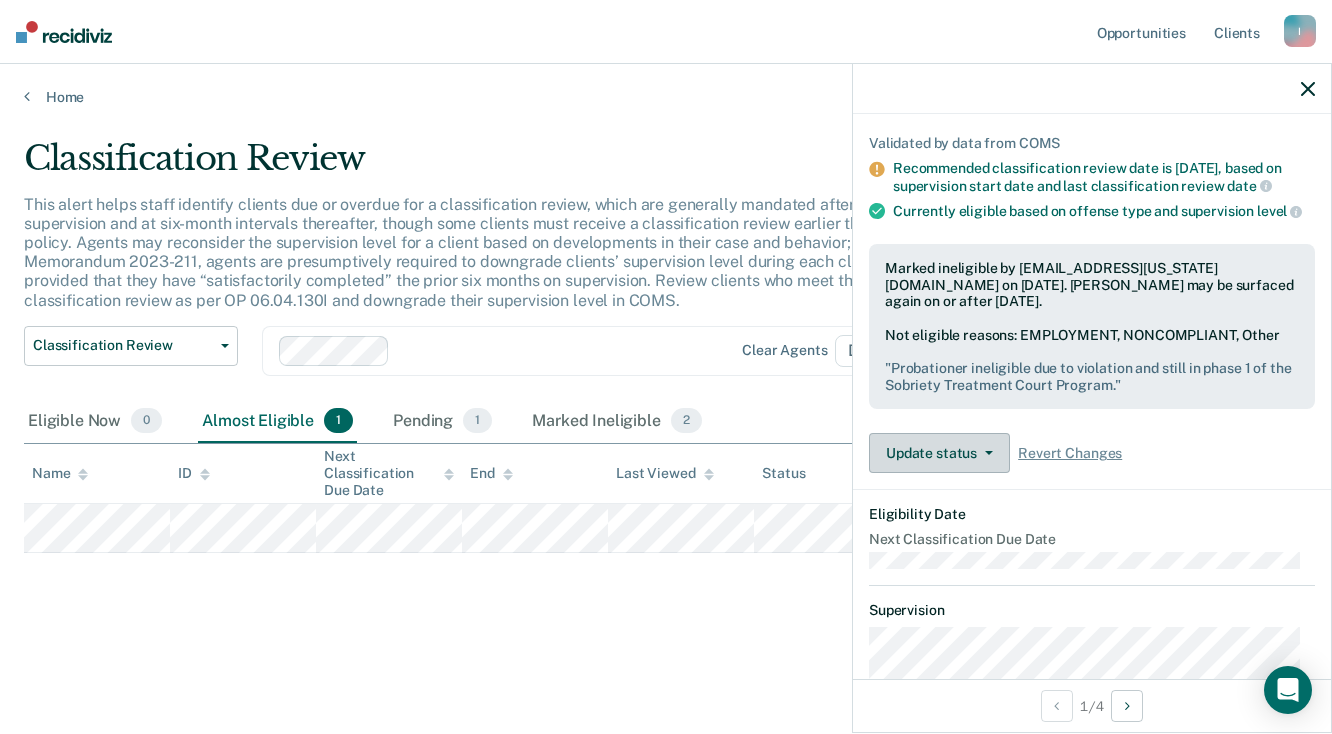click on "Update status" at bounding box center (939, 453) 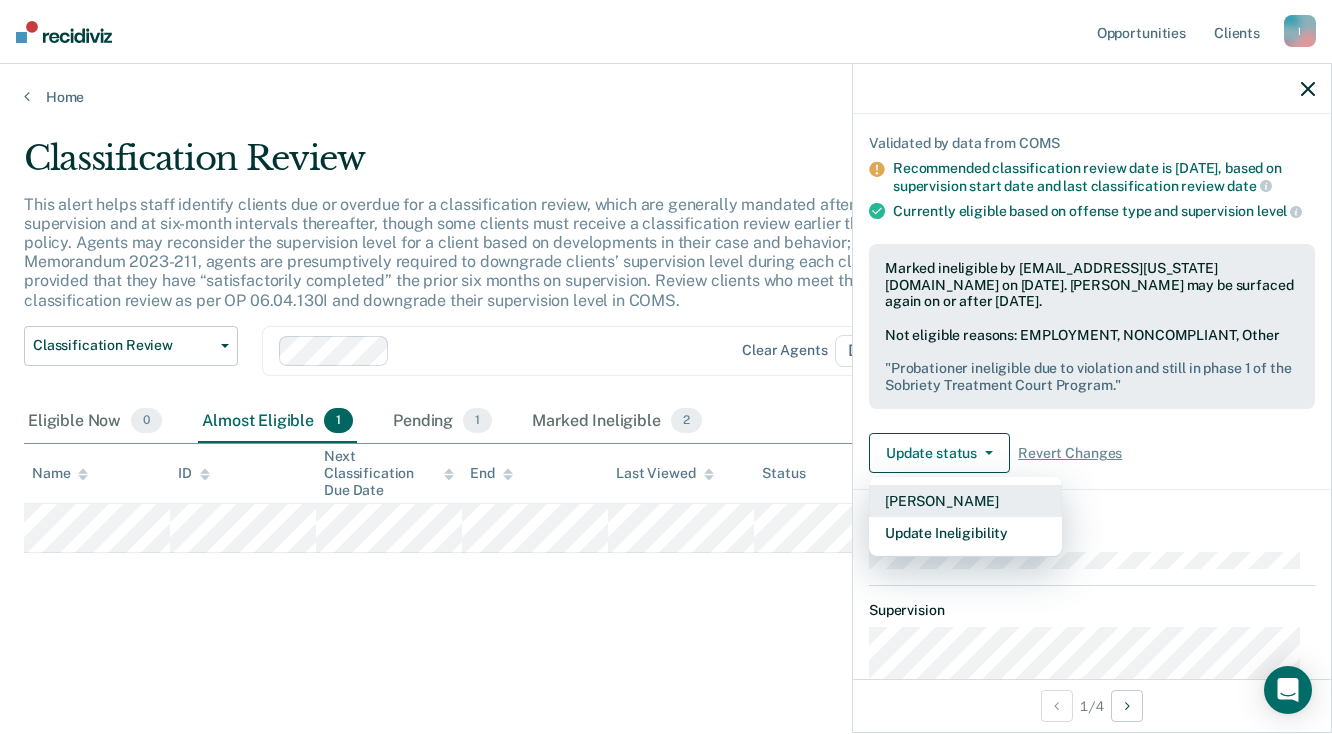 click on "Mark Pending" at bounding box center (965, 501) 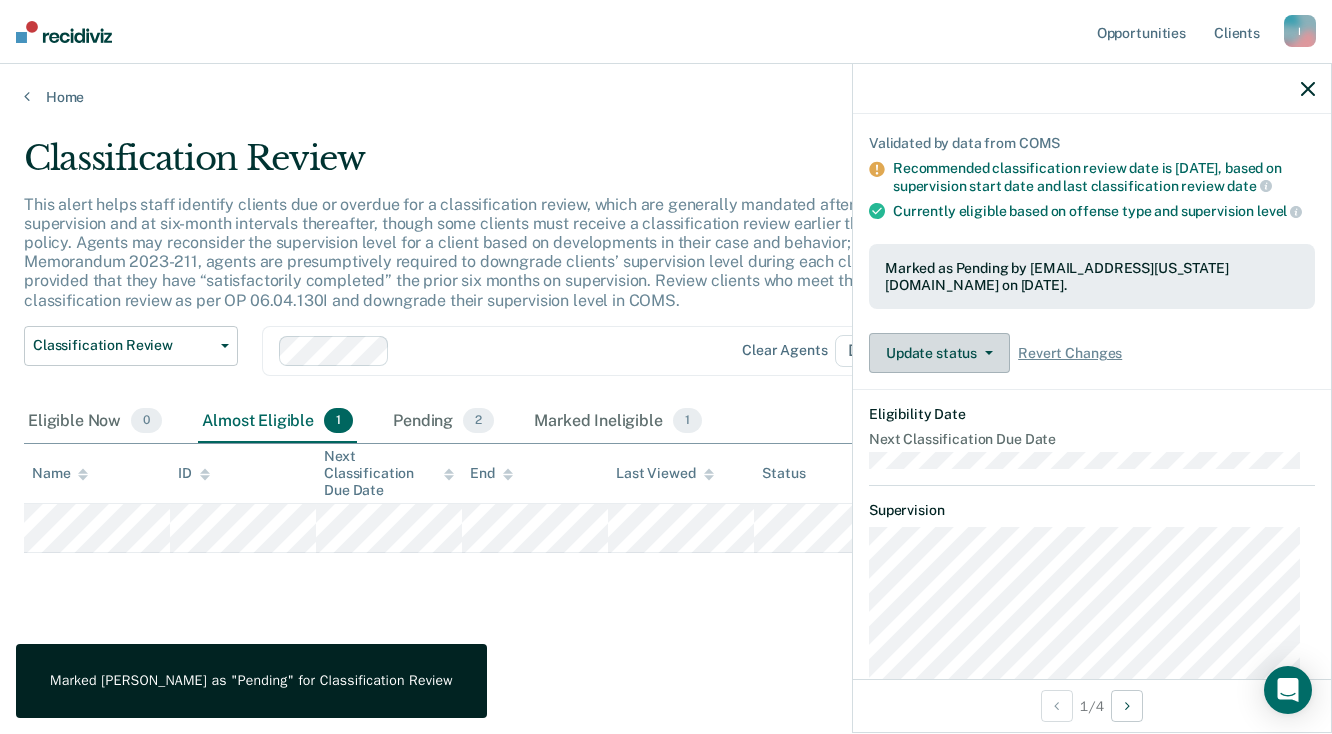 click on "Update status" at bounding box center (939, 353) 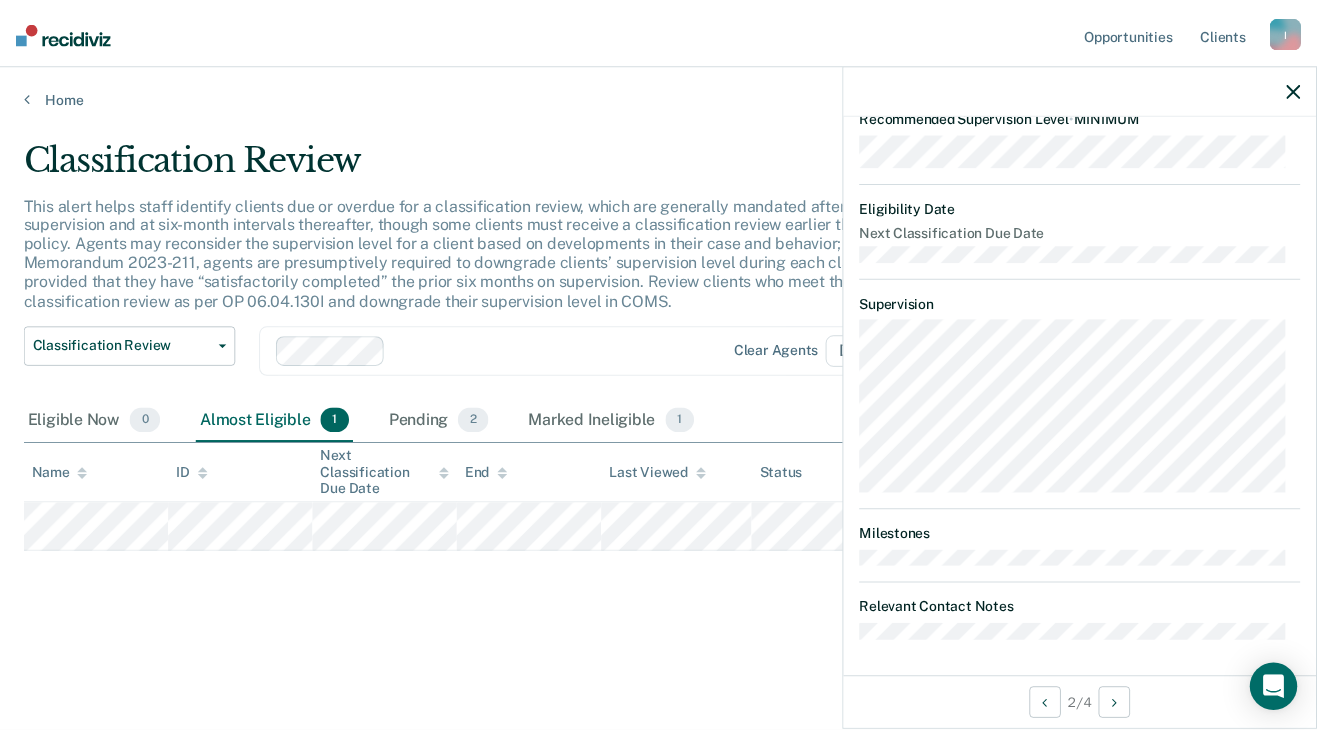 scroll, scrollTop: 349, scrollLeft: 0, axis: vertical 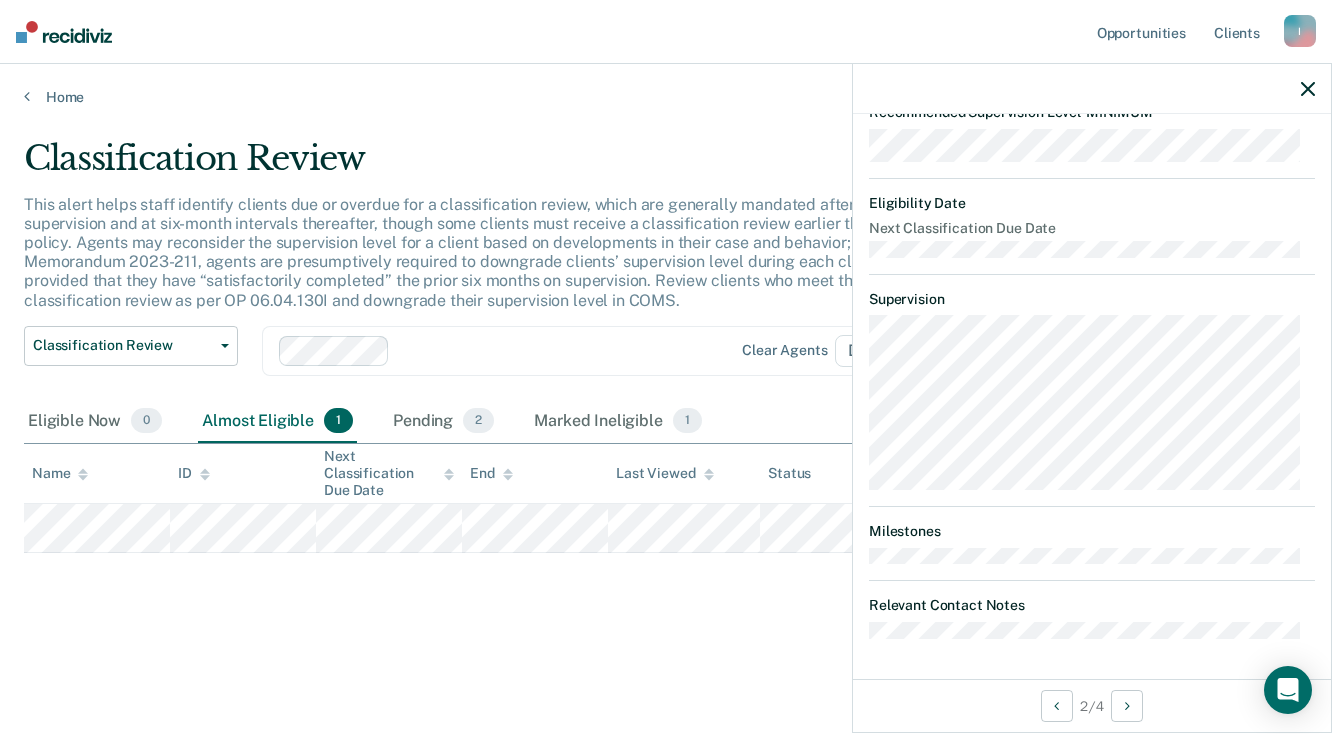 click at bounding box center (1092, 89) 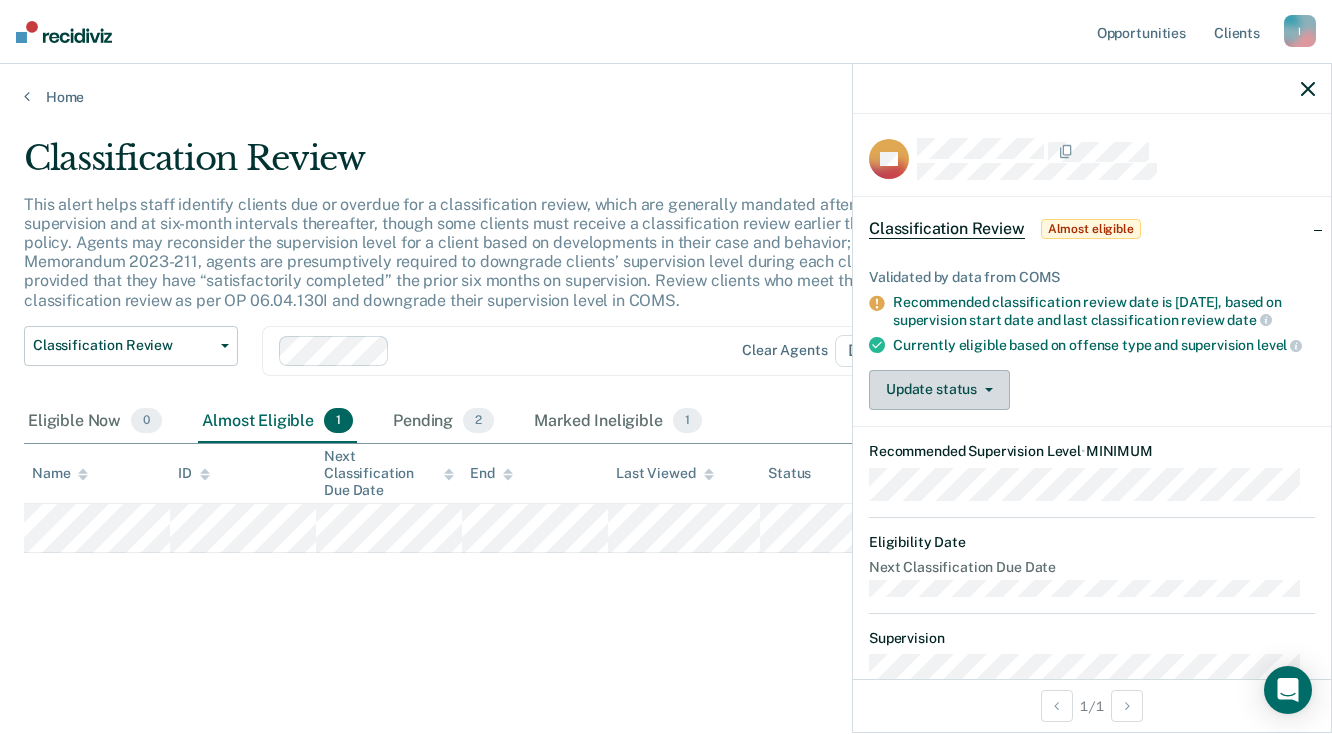 click on "Update status" at bounding box center (939, 390) 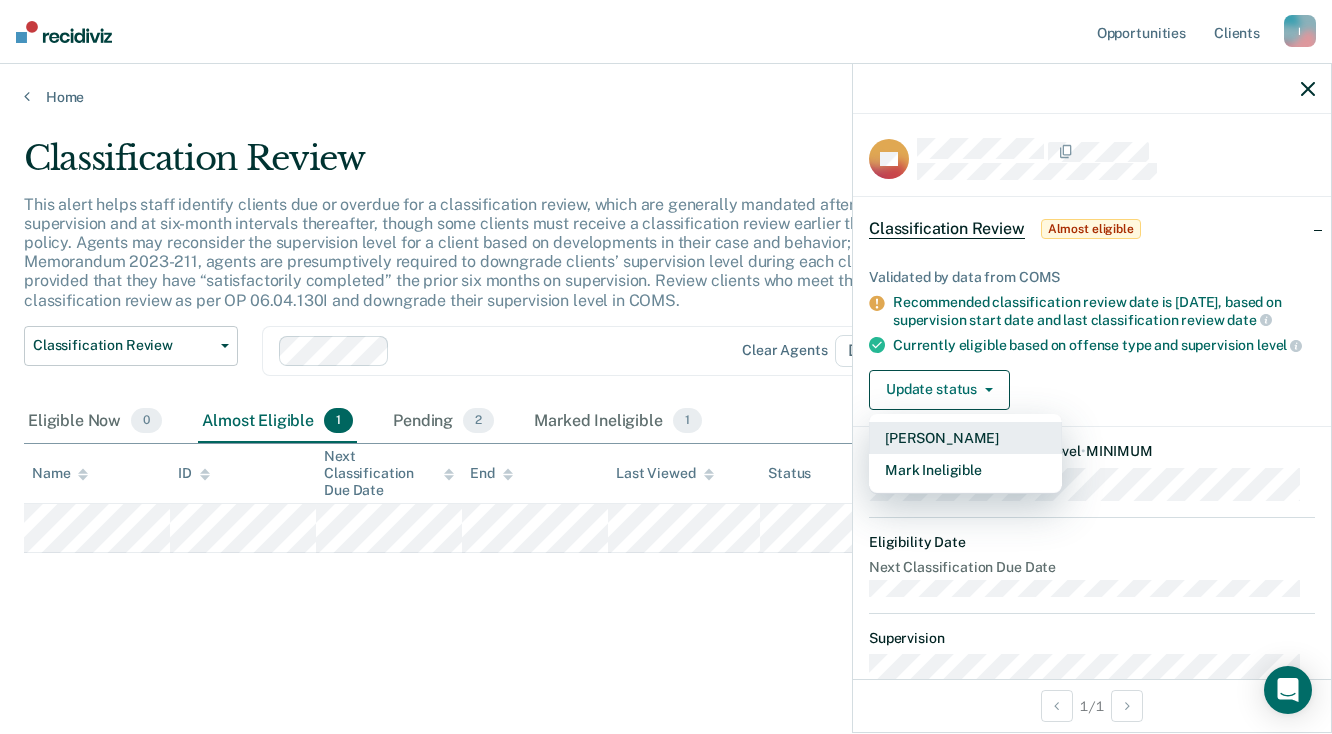 click on "Mark Pending" at bounding box center [965, 438] 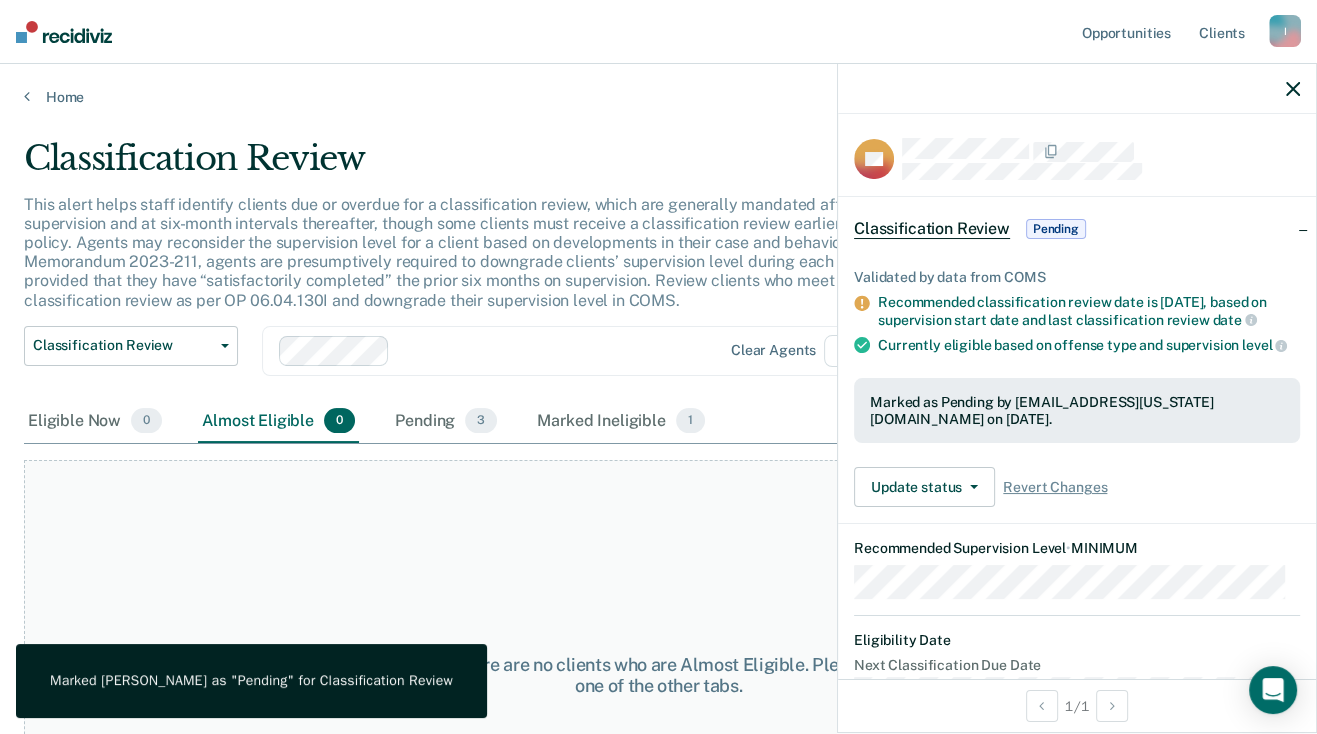 click on "Update status Revert from Pending Mark Ineligible Revert Changes" at bounding box center [1077, 487] 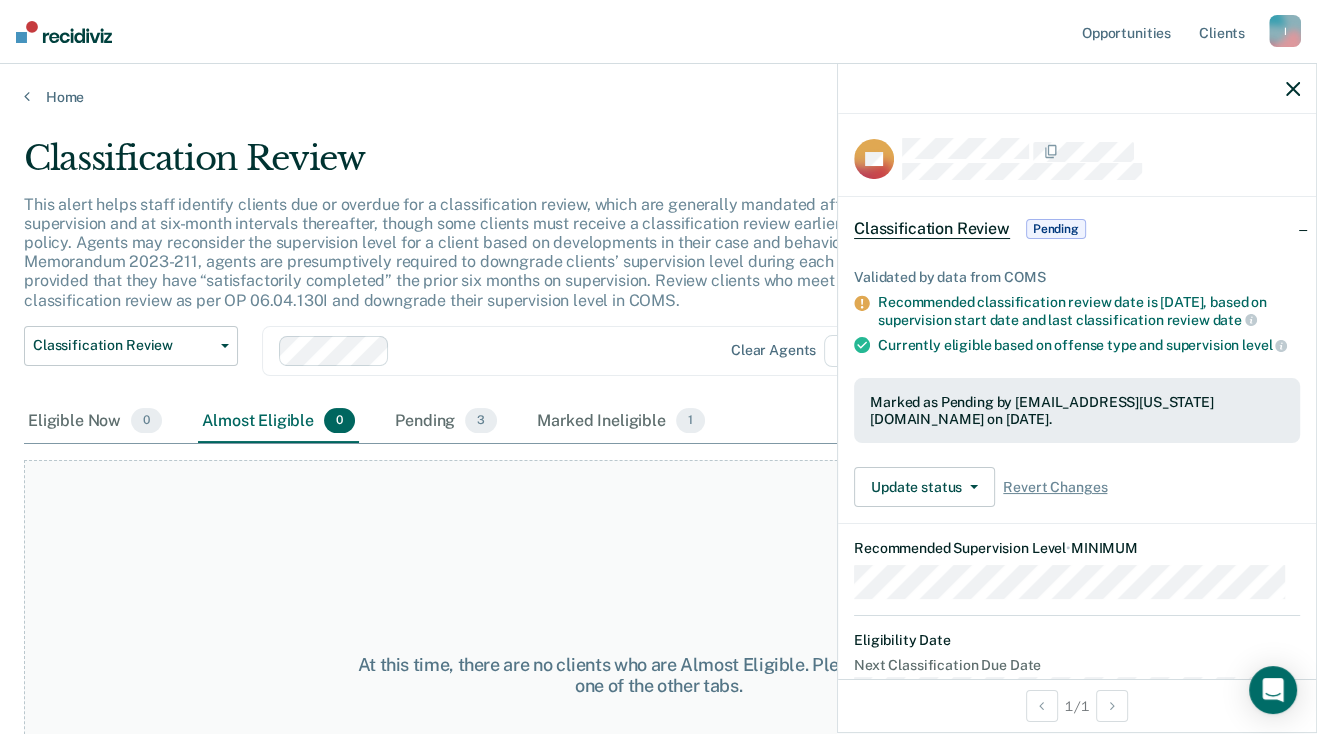 click 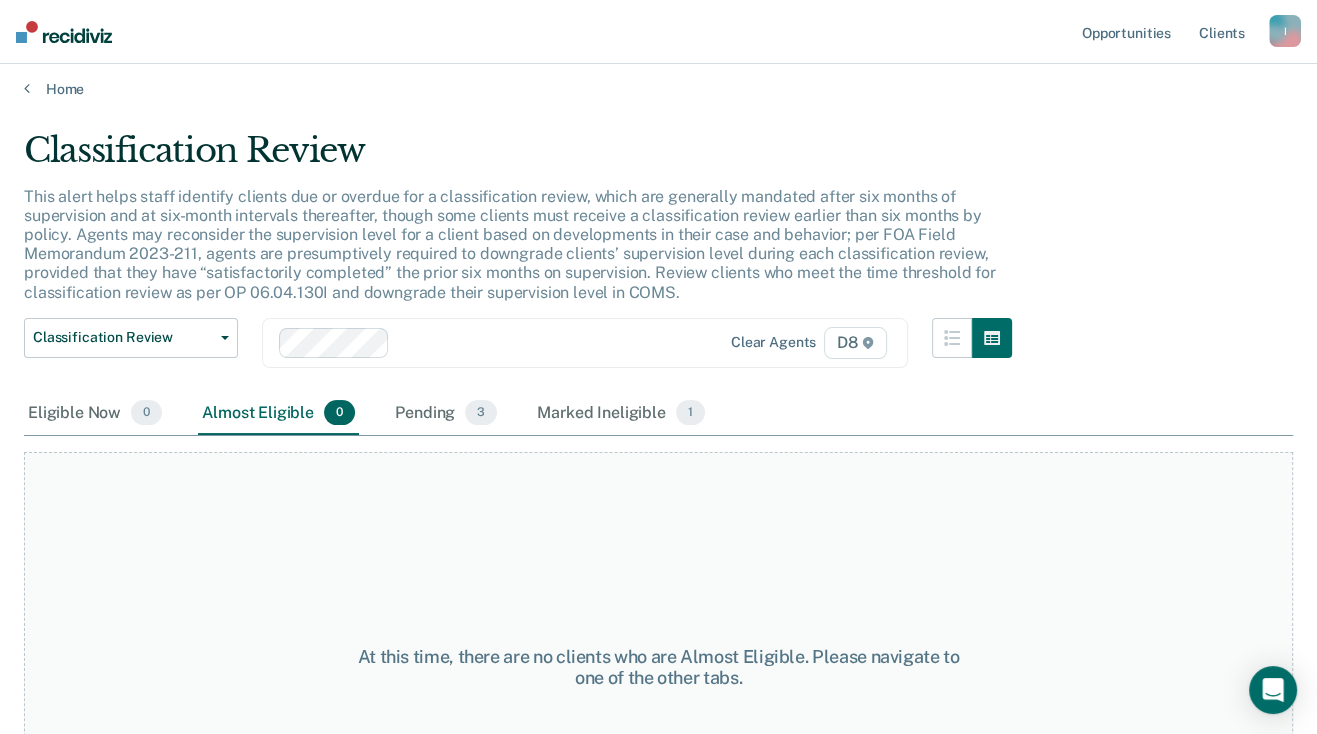 scroll, scrollTop: 0, scrollLeft: 0, axis: both 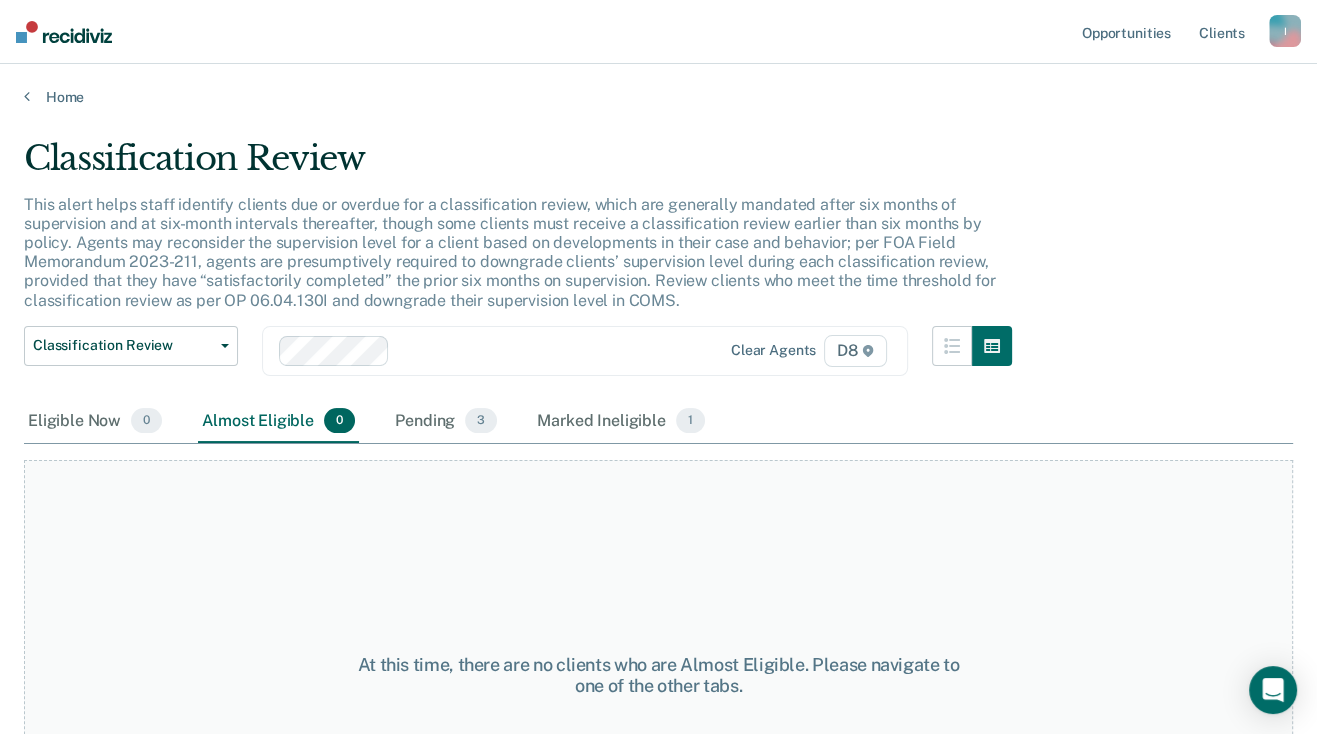 click on "At this time, there are no clients who are Almost Eligible. Please navigate to one of the other tabs." at bounding box center [658, 675] 